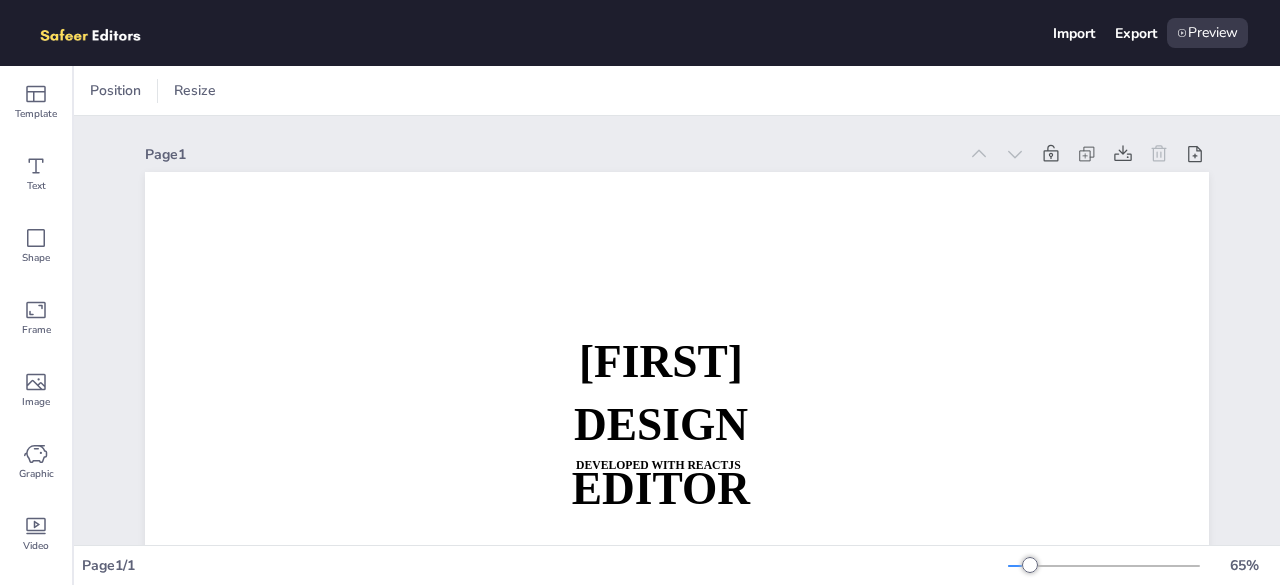 scroll, scrollTop: 0, scrollLeft: 0, axis: both 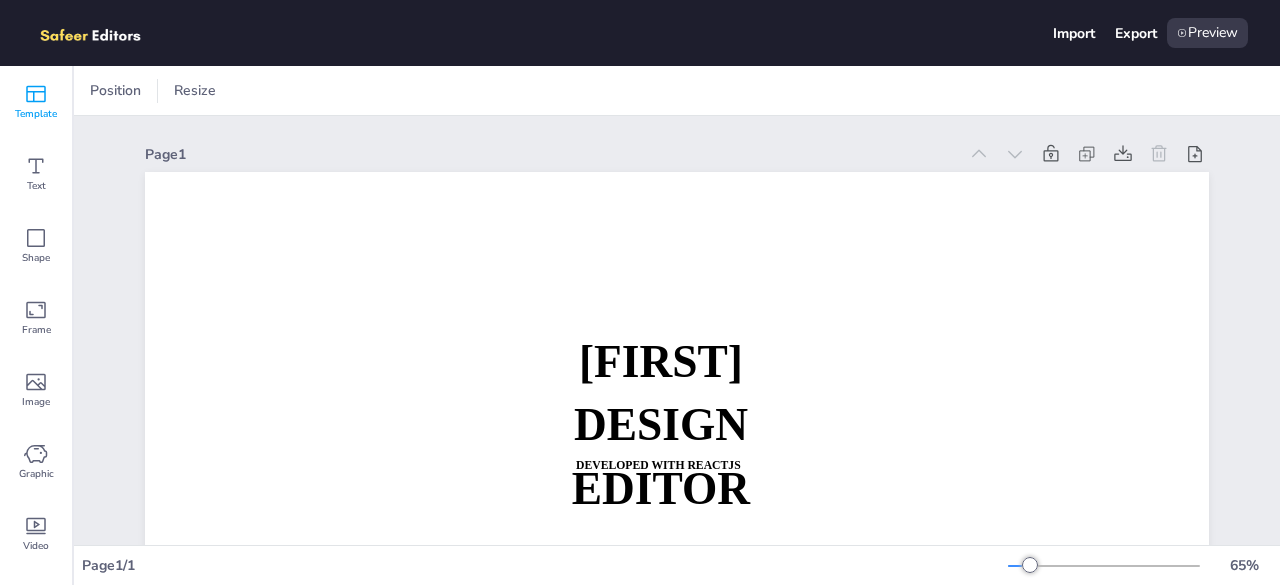 click 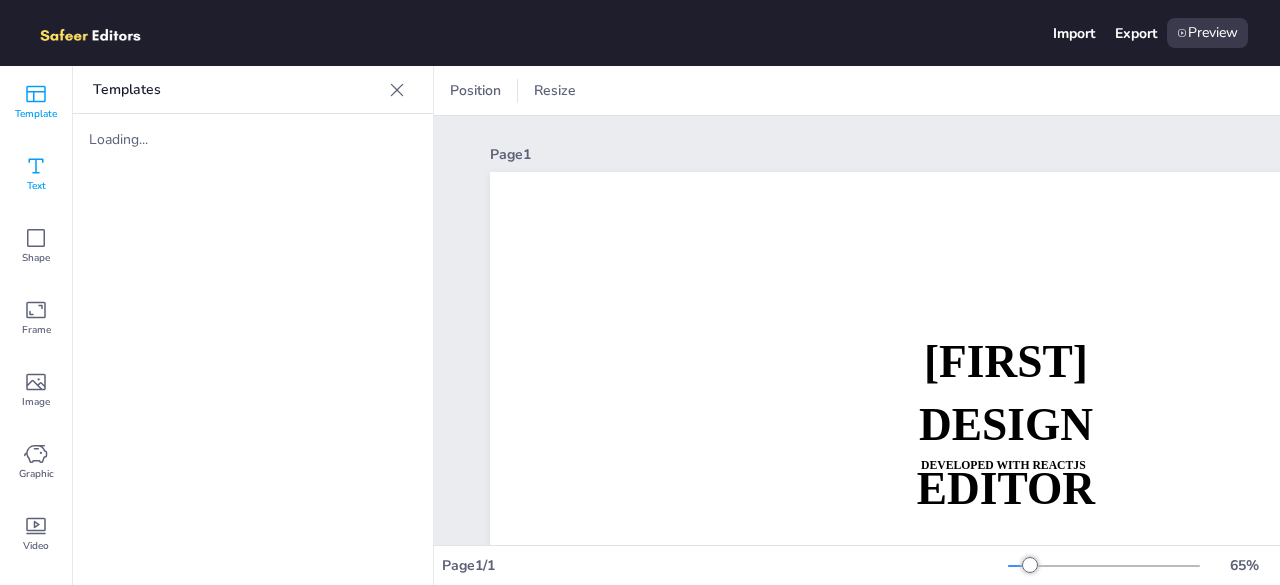 click 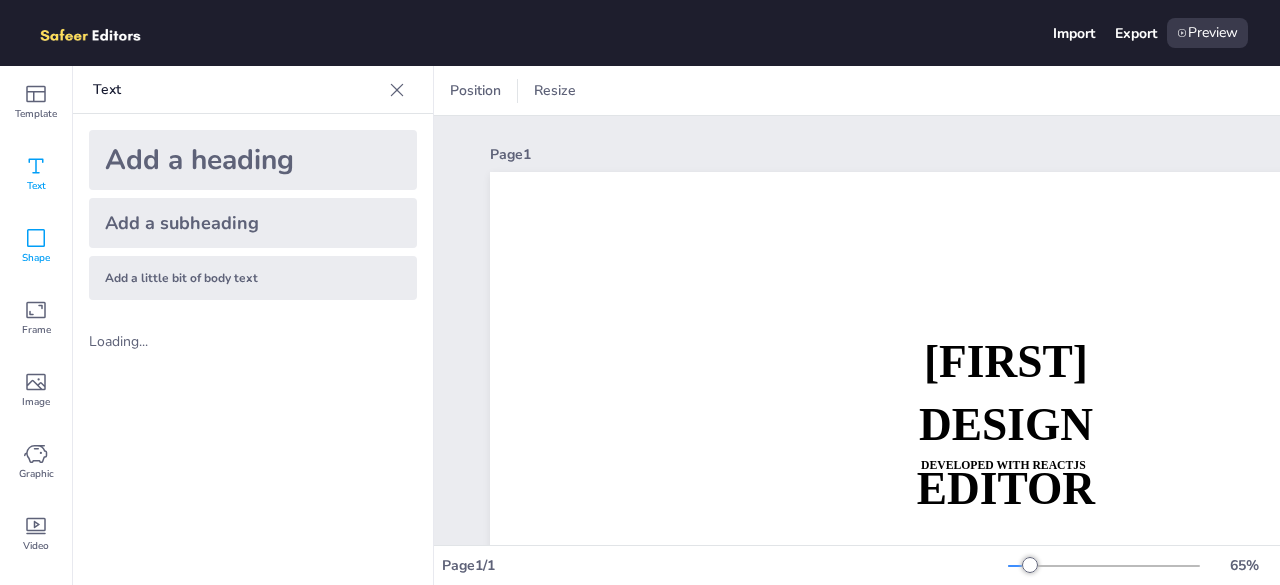 click 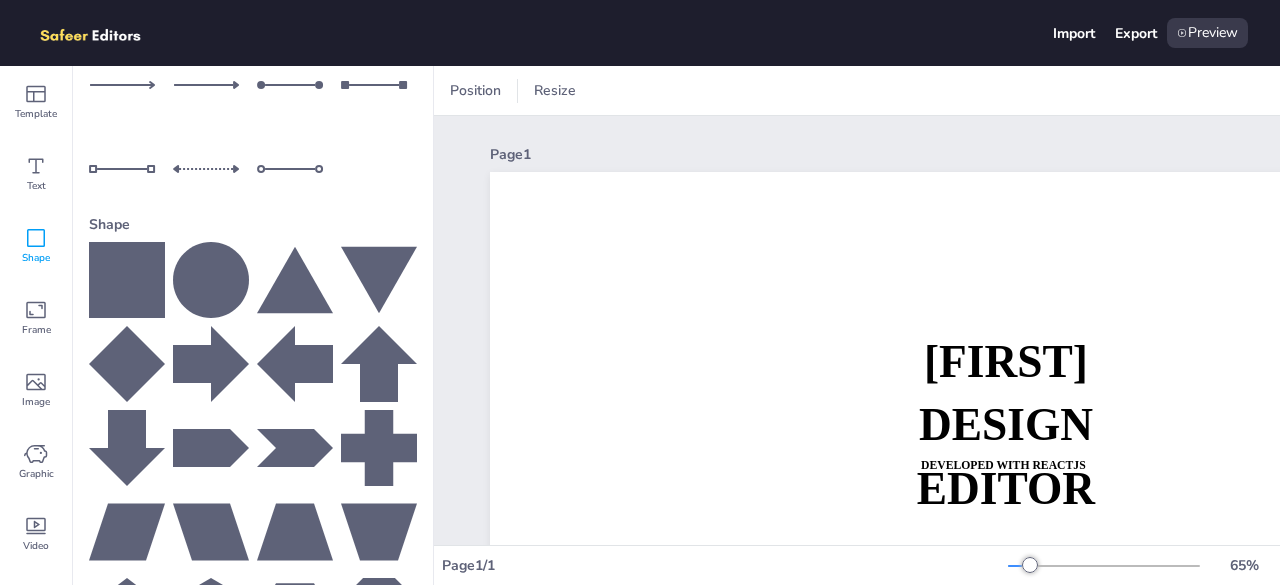 scroll, scrollTop: 335, scrollLeft: 0, axis: vertical 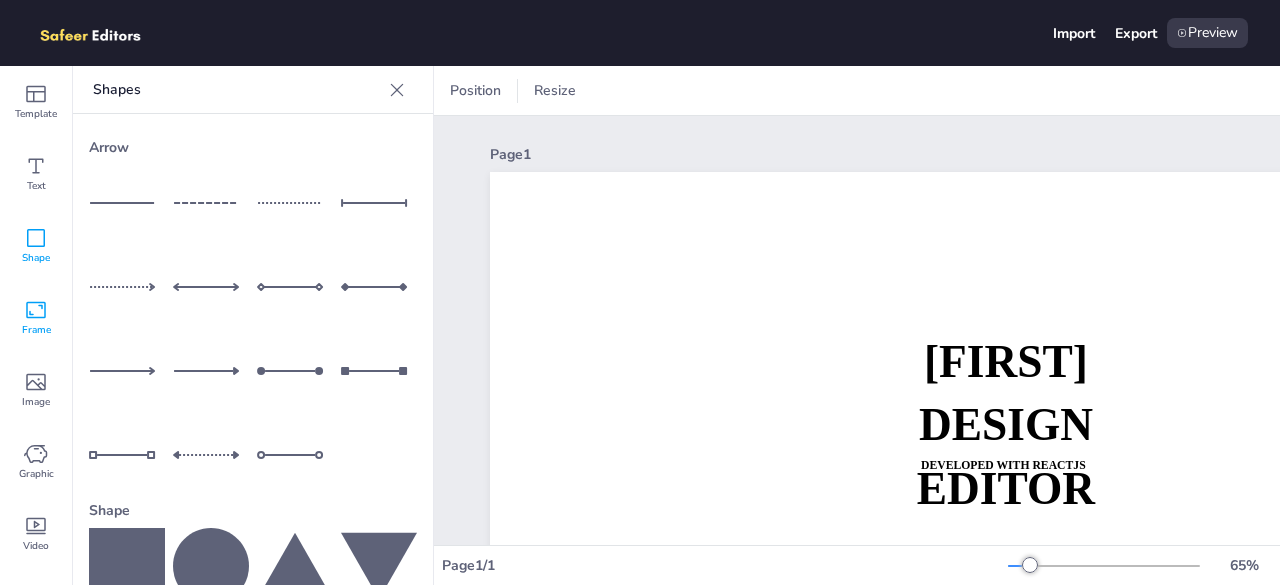 click 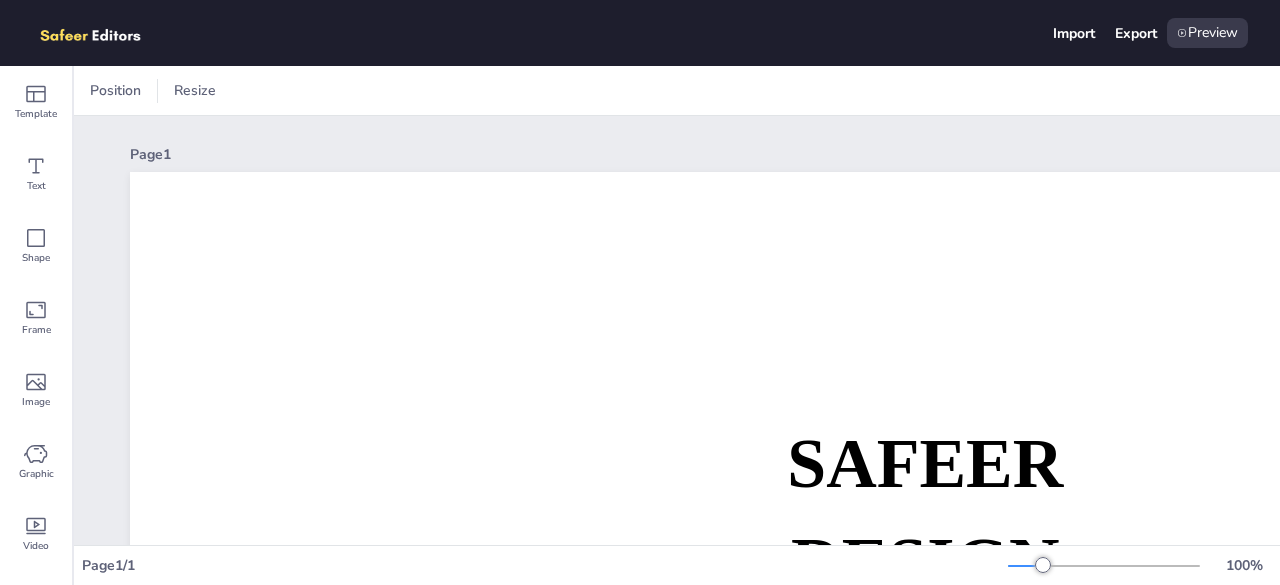 scroll, scrollTop: 0, scrollLeft: 0, axis: both 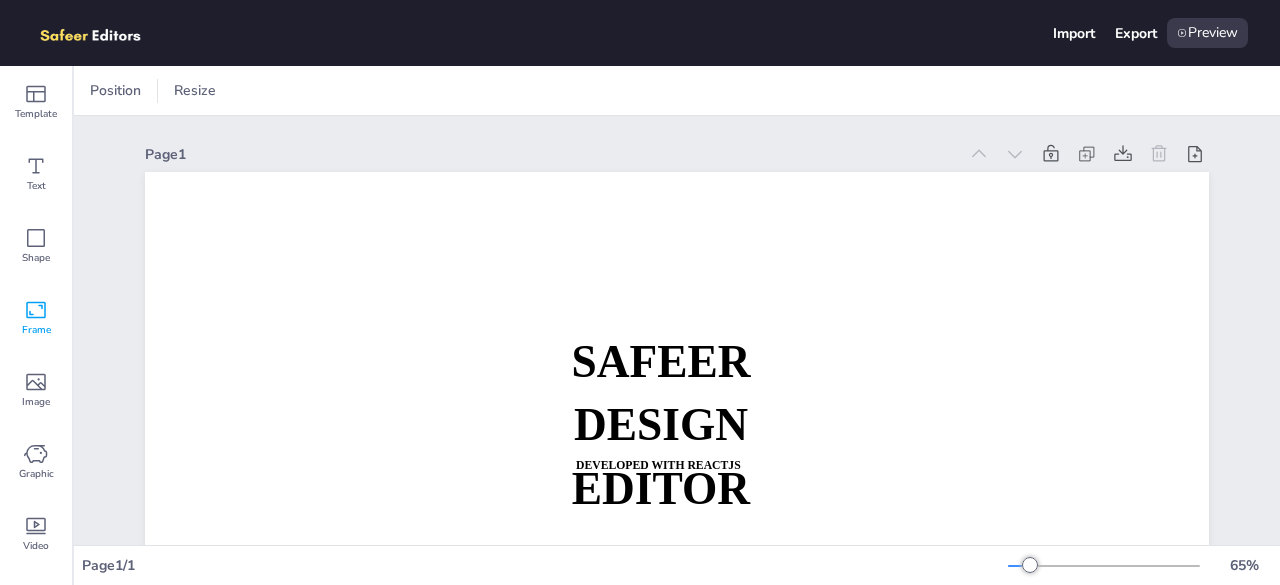click 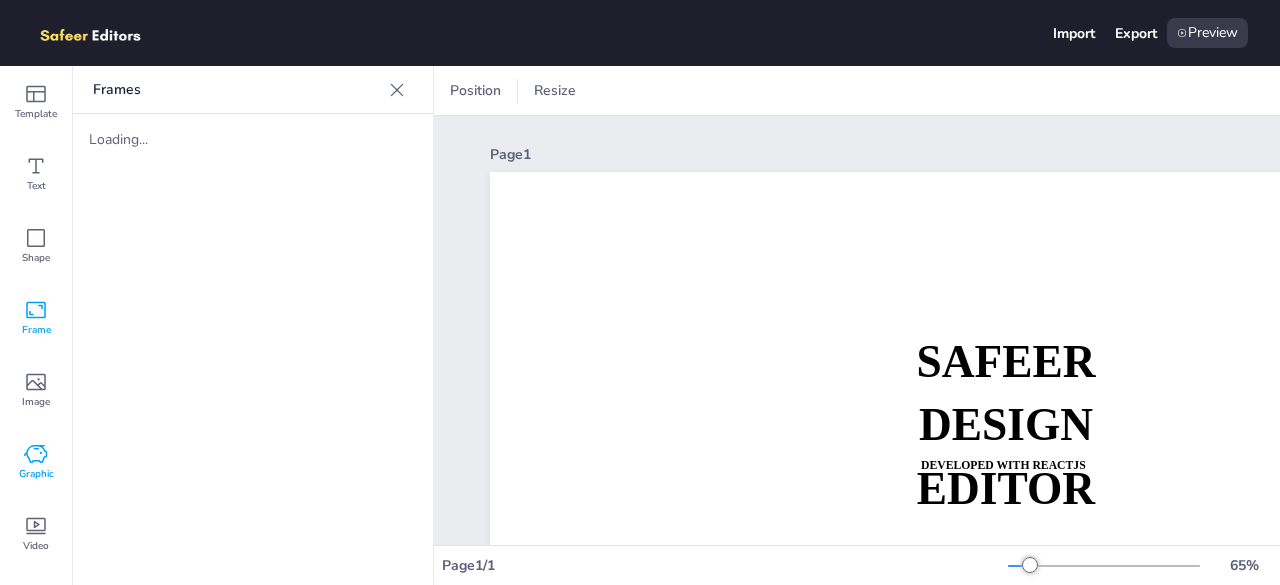 click 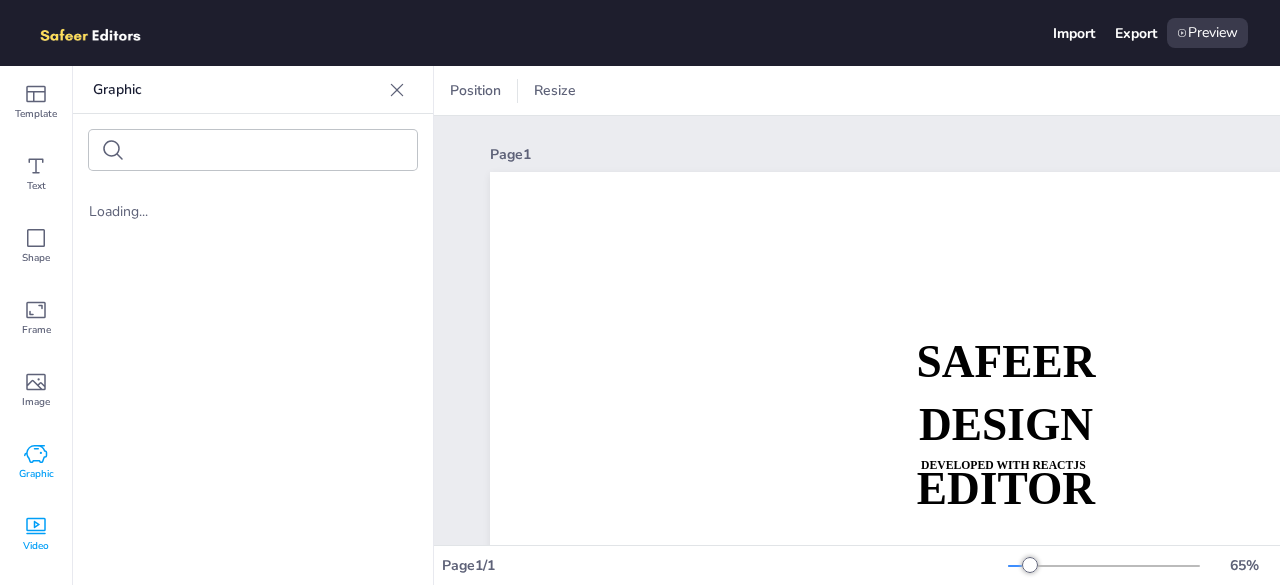 click 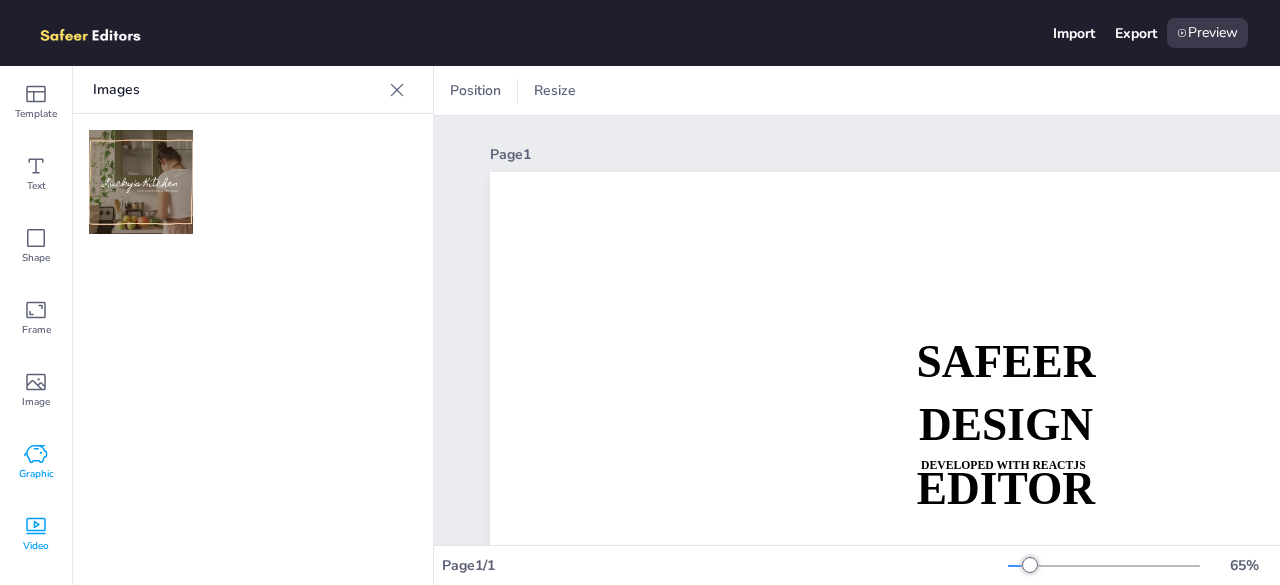 click 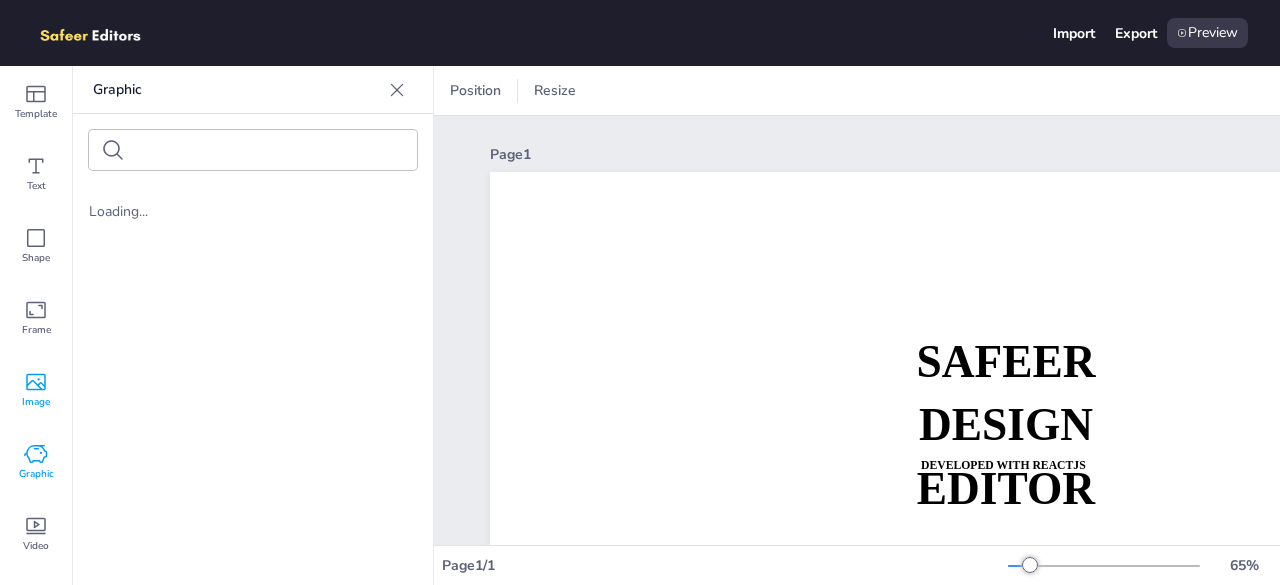 click 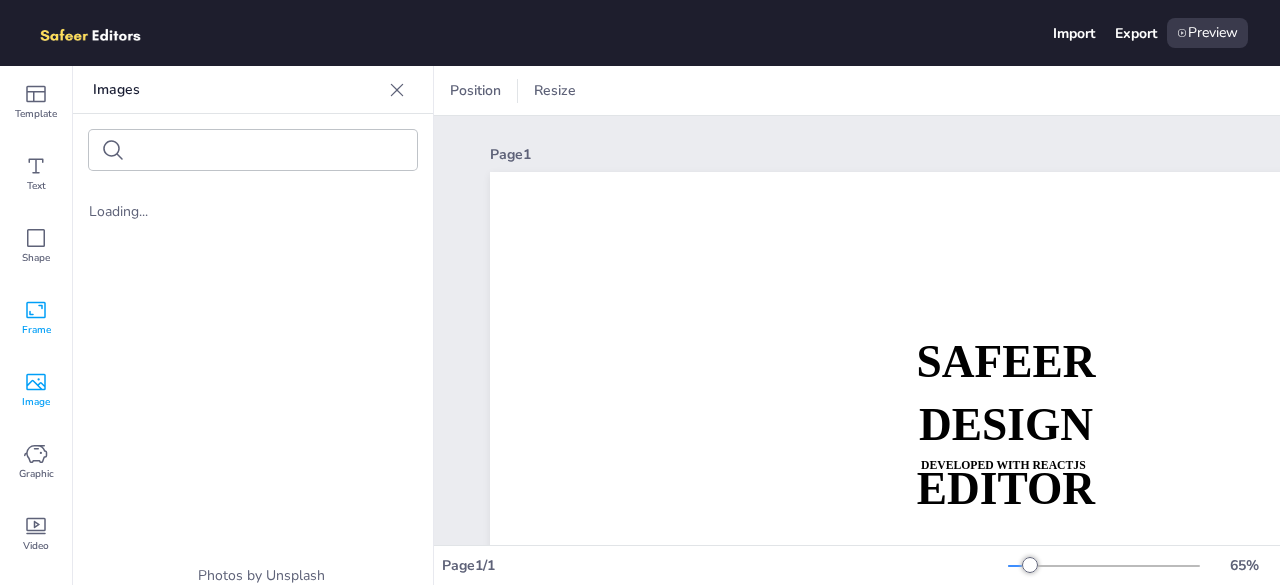 click 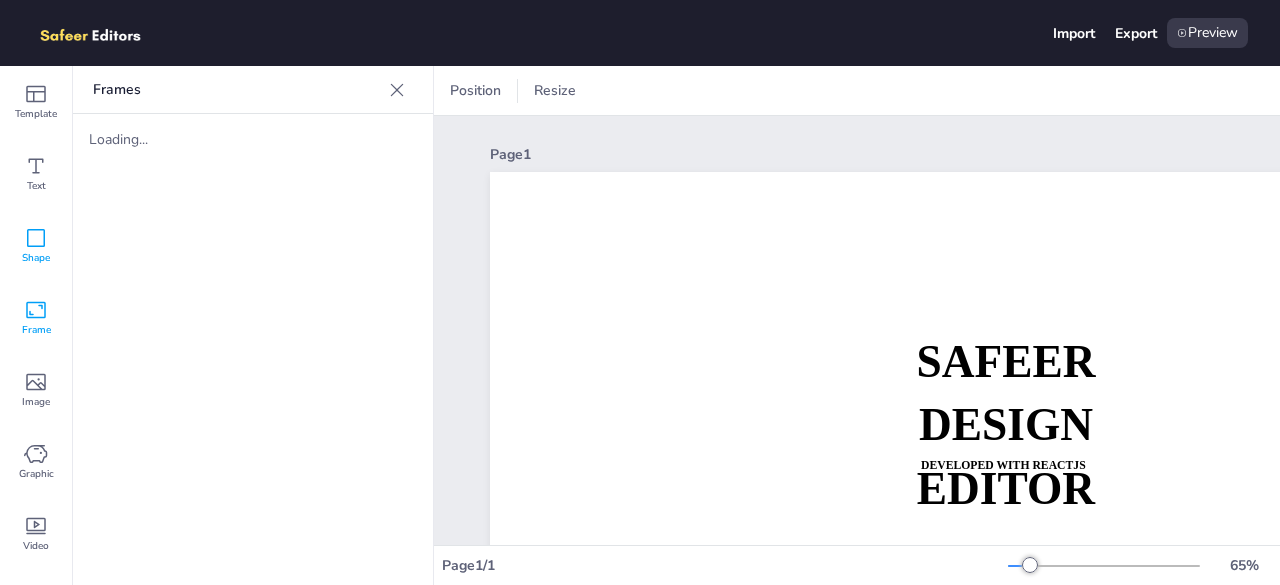 click 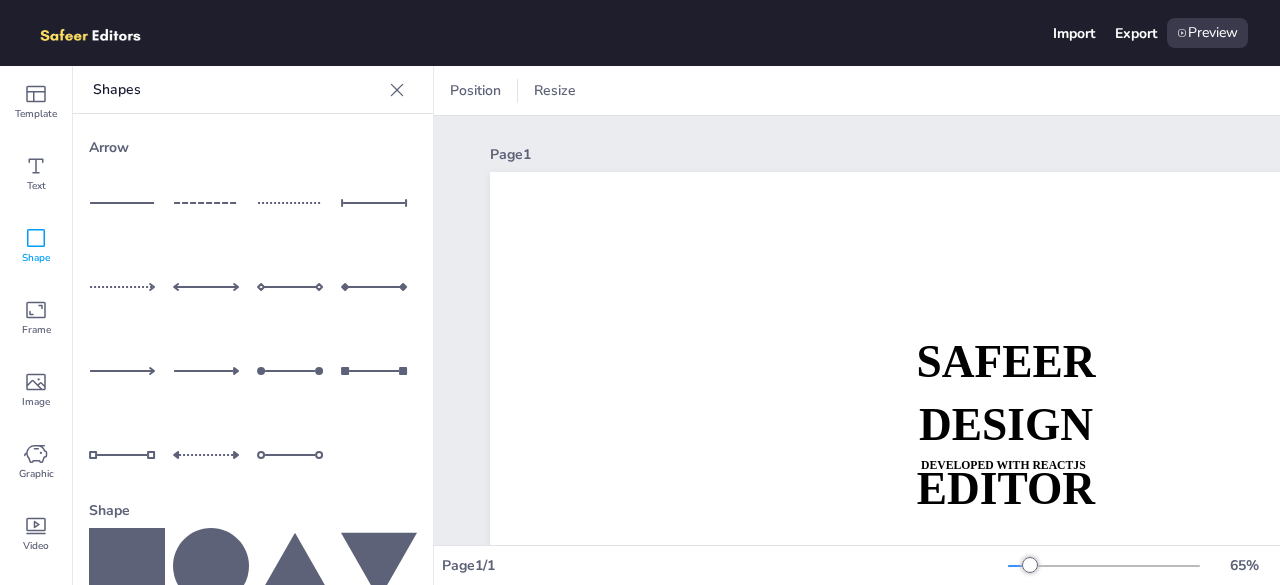 click 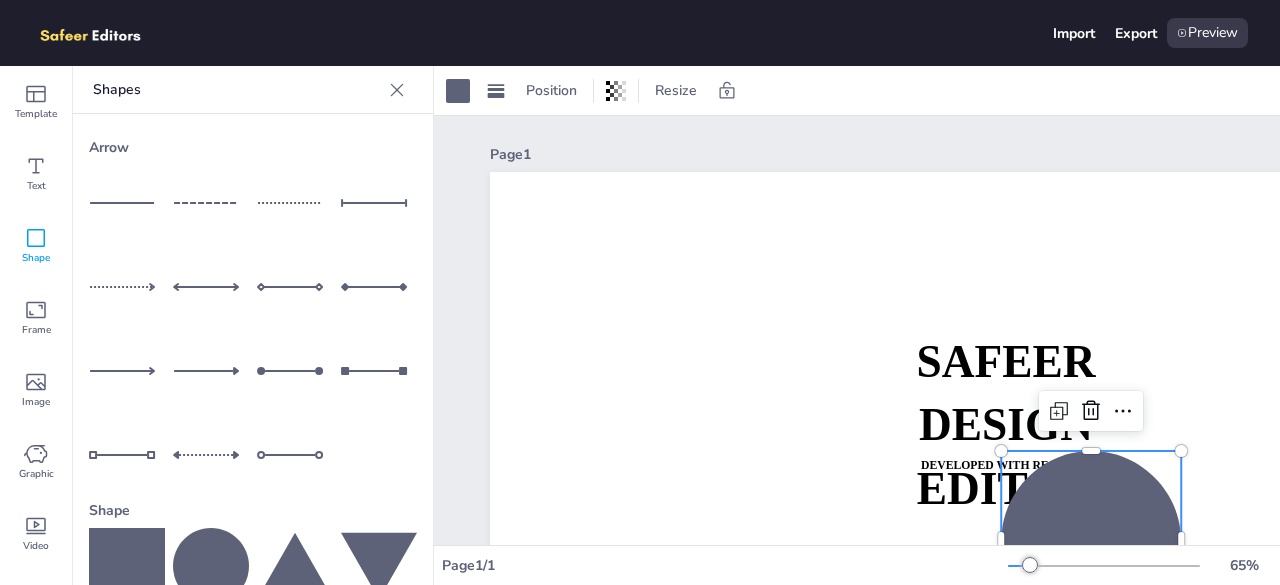 click at bounding box center [1091, 541] 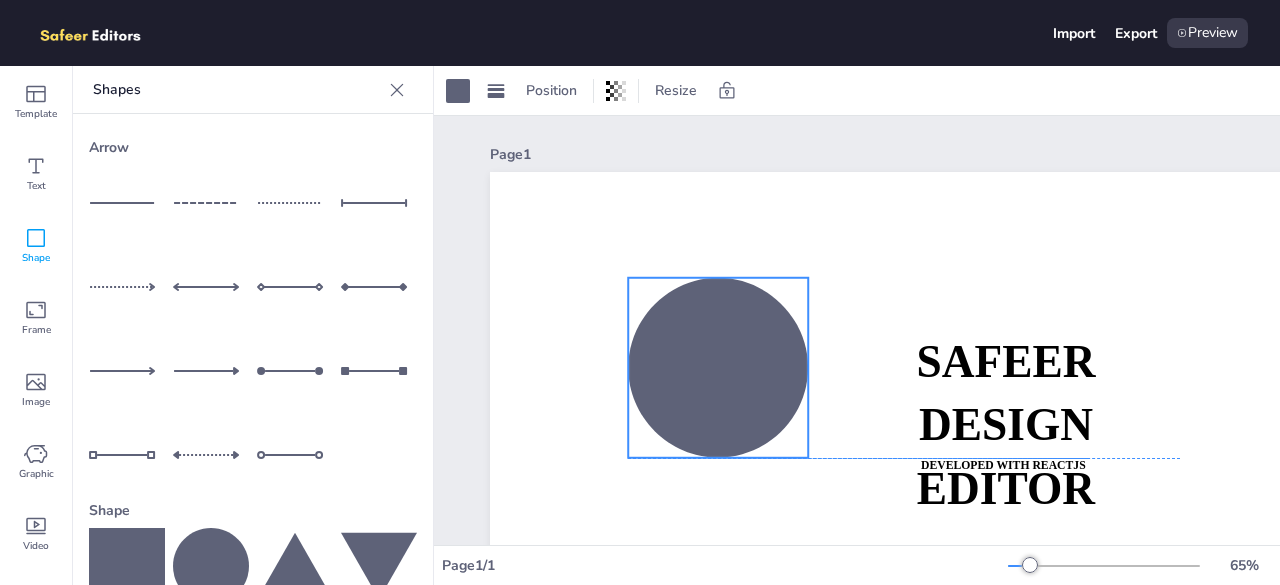 drag, startPoint x: 1078, startPoint y: 491, endPoint x: 705, endPoint y: 315, distance: 412.43787 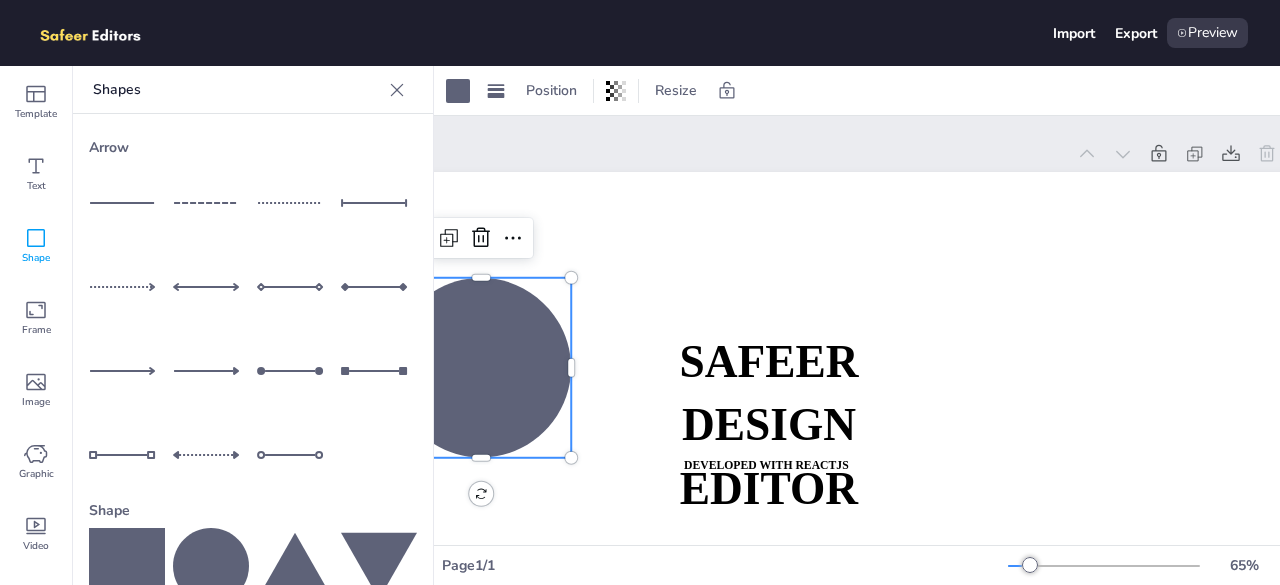 scroll, scrollTop: 0, scrollLeft: 140, axis: horizontal 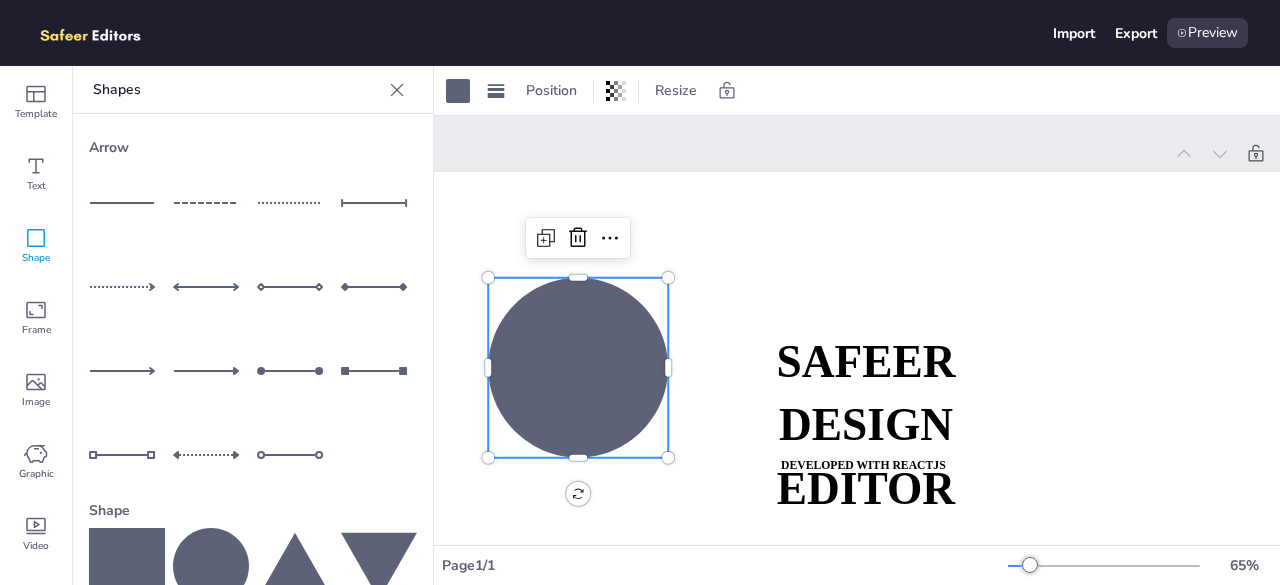 click 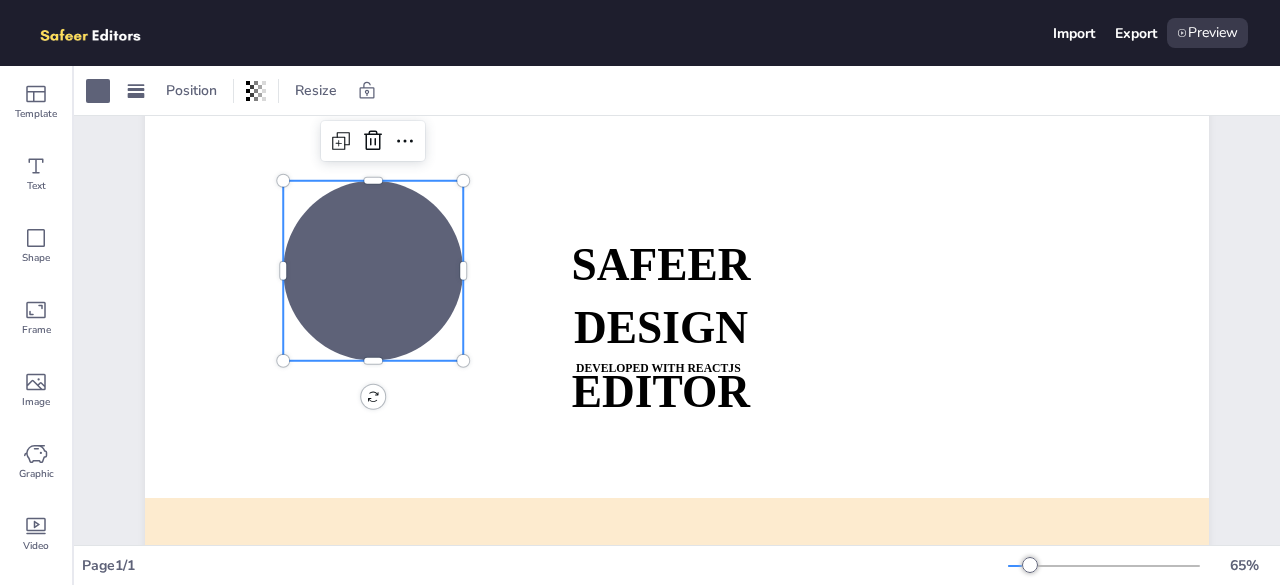 scroll, scrollTop: 0, scrollLeft: 0, axis: both 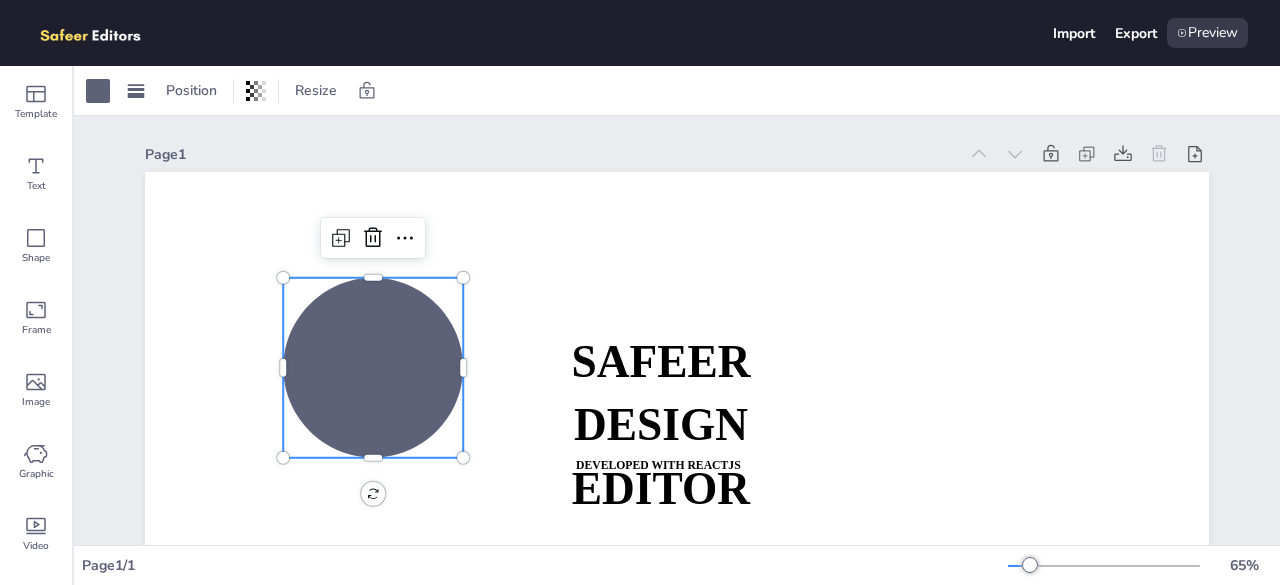 click at bounding box center [373, 368] 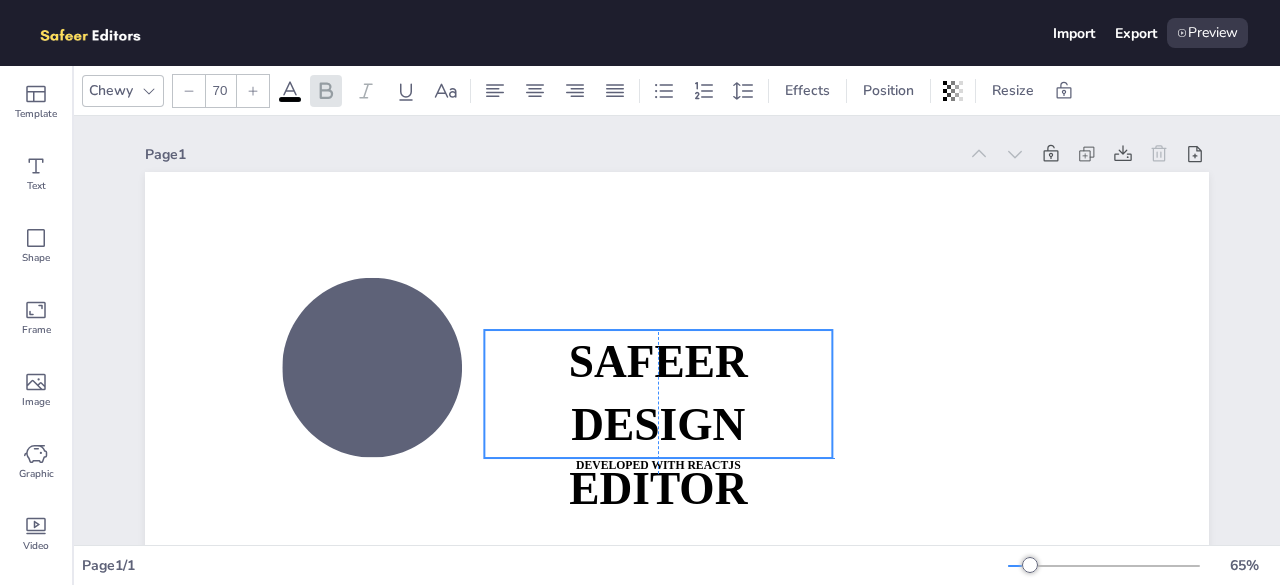 click on "SAFEER" at bounding box center (658, 362) 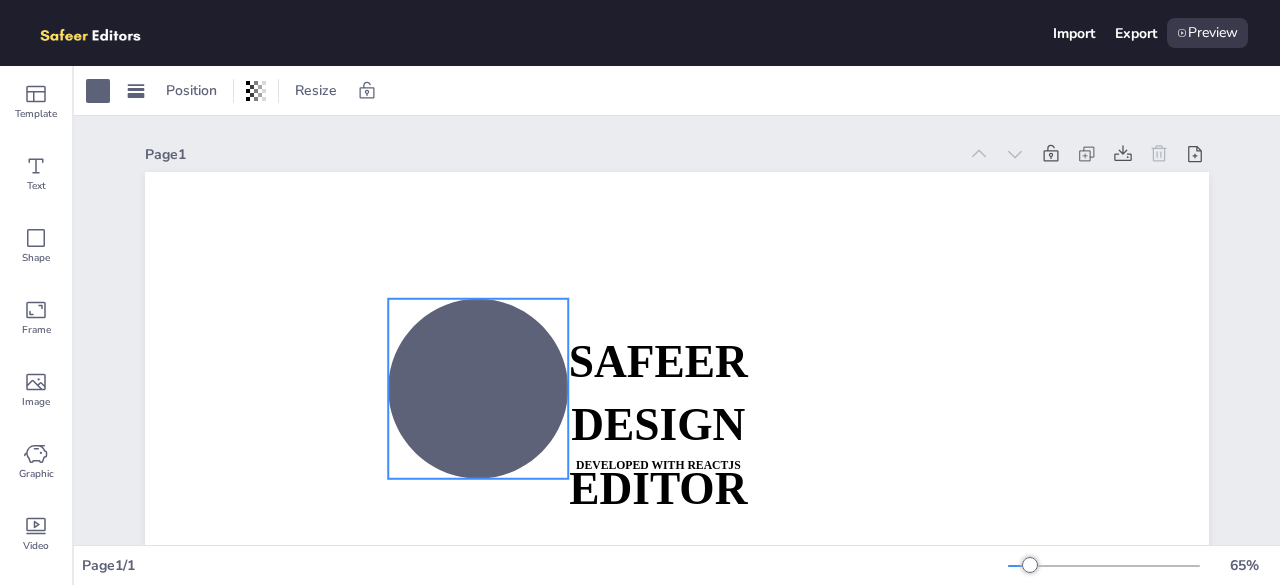 drag, startPoint x: 329, startPoint y: 366, endPoint x: 435, endPoint y: 387, distance: 108.060165 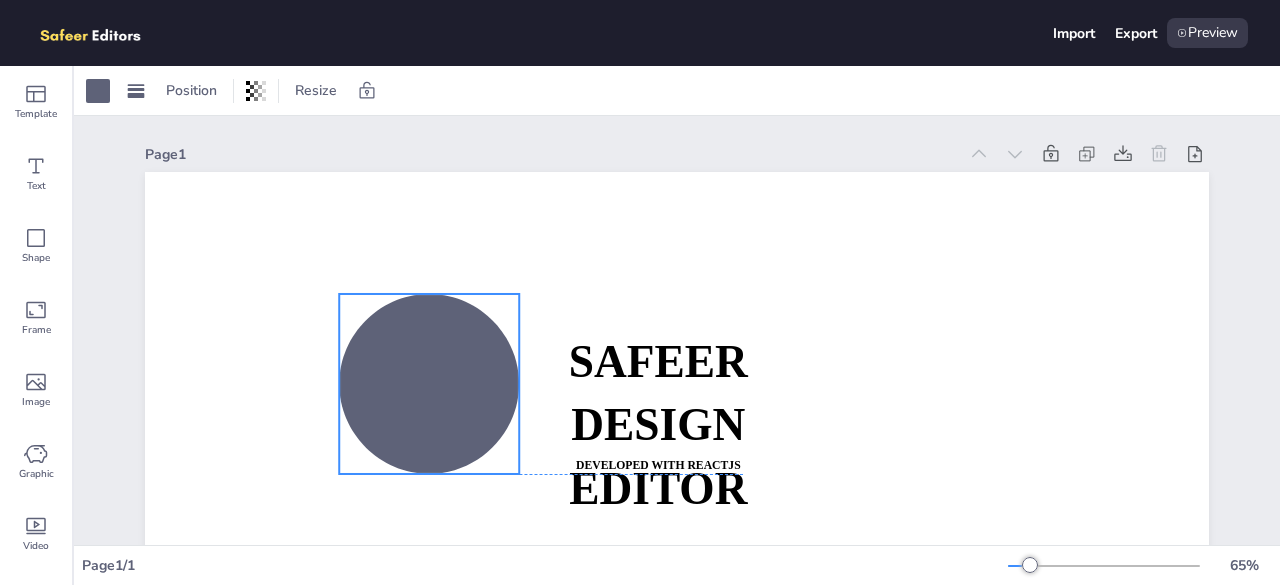 drag, startPoint x: 435, startPoint y: 387, endPoint x: 386, endPoint y: 379, distance: 49.648766 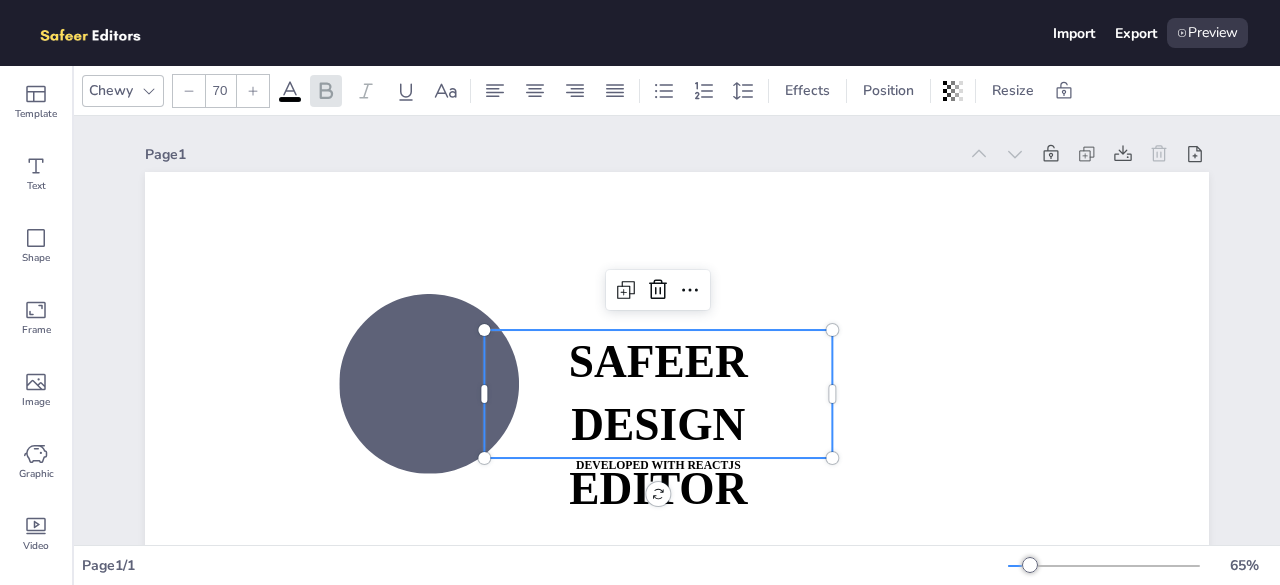 click on "SAFEER" at bounding box center (658, 362) 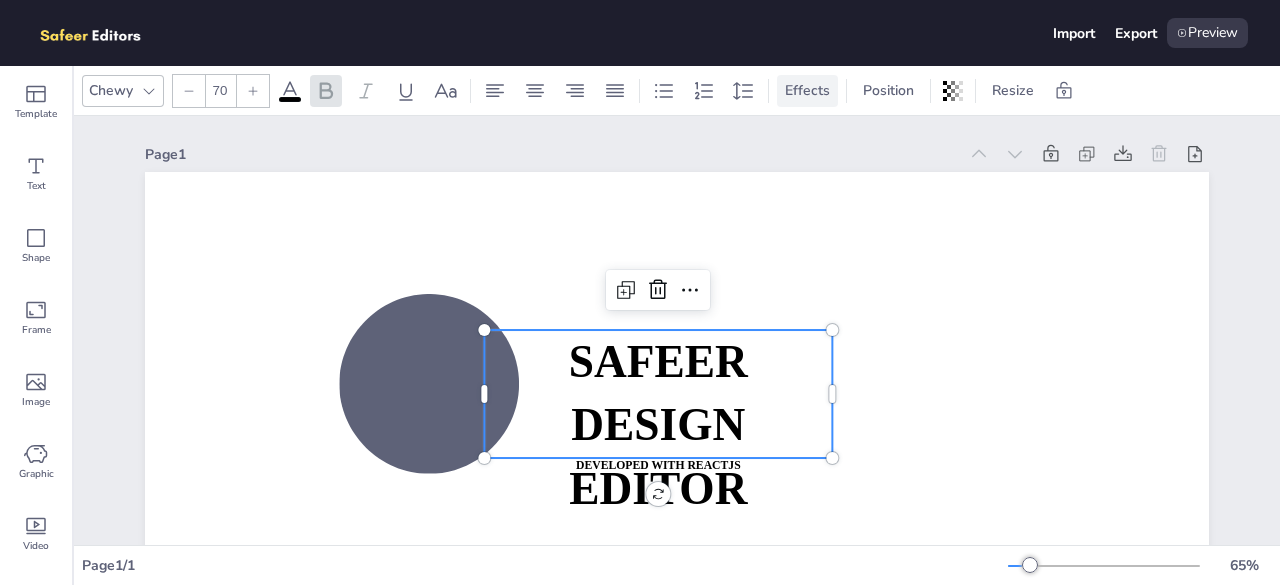 click on "Effects" at bounding box center (807, 90) 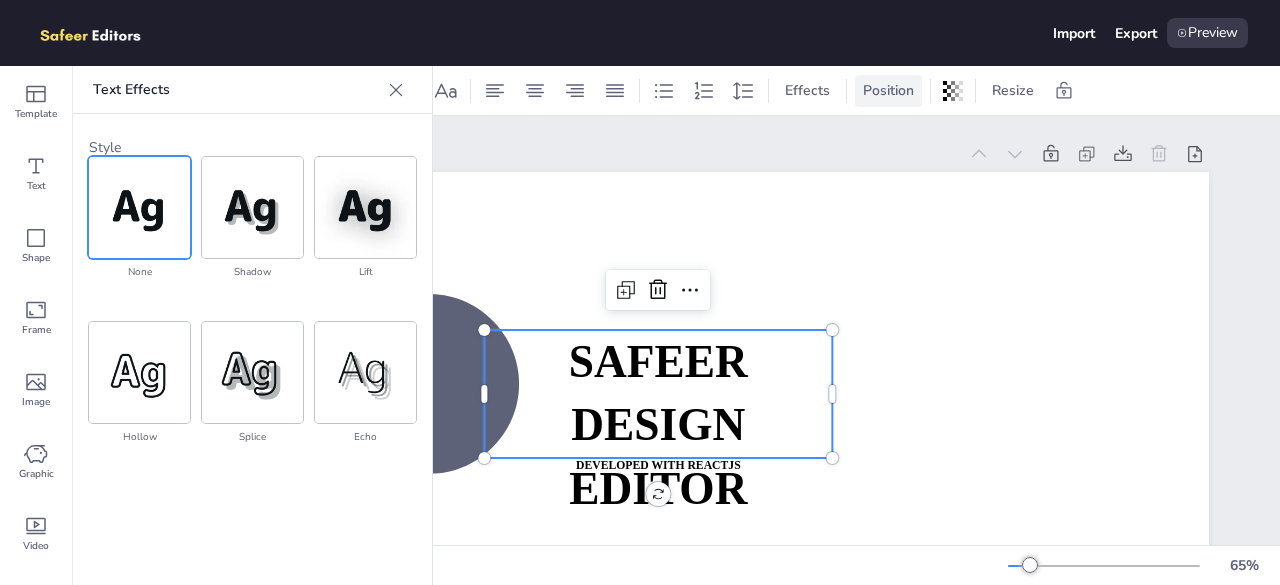 click on "Position" at bounding box center [888, 90] 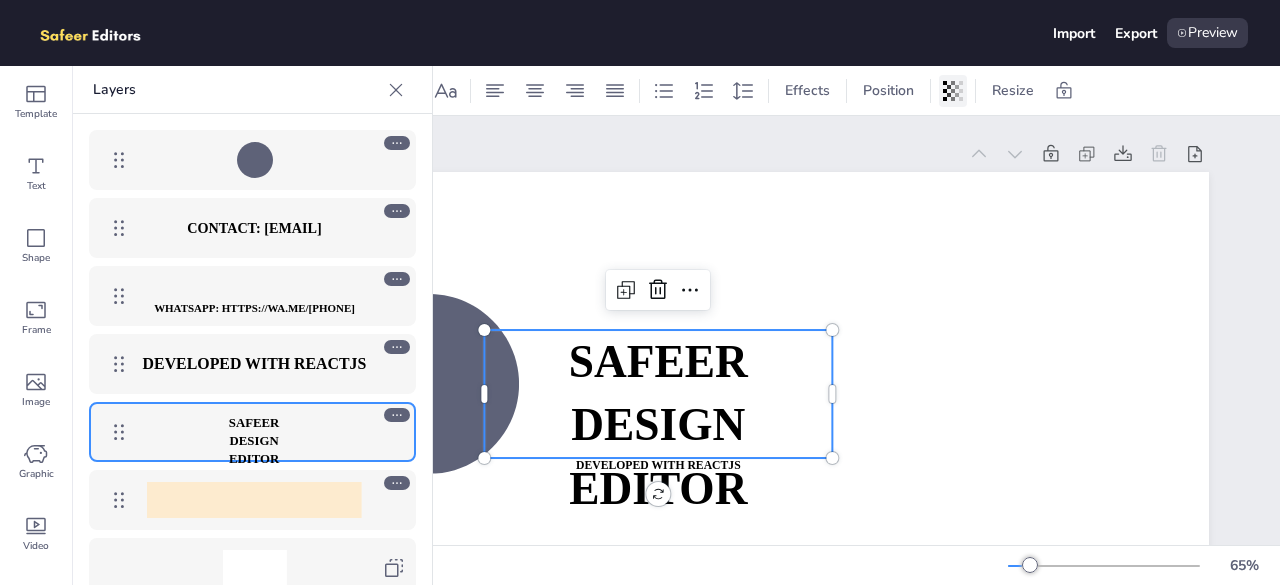 click 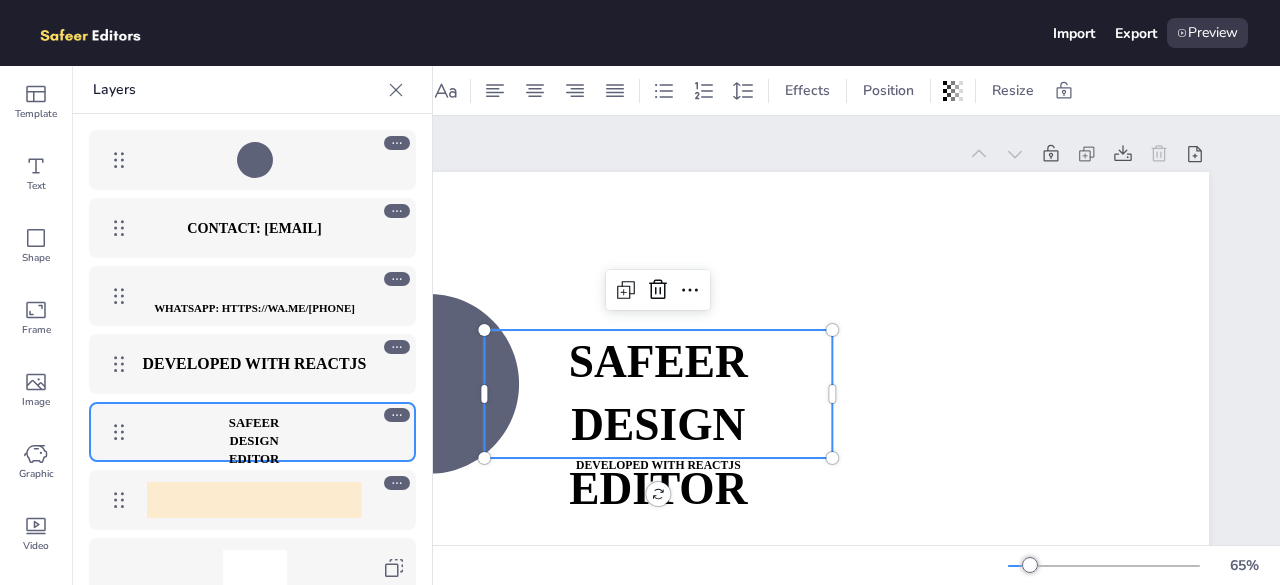click 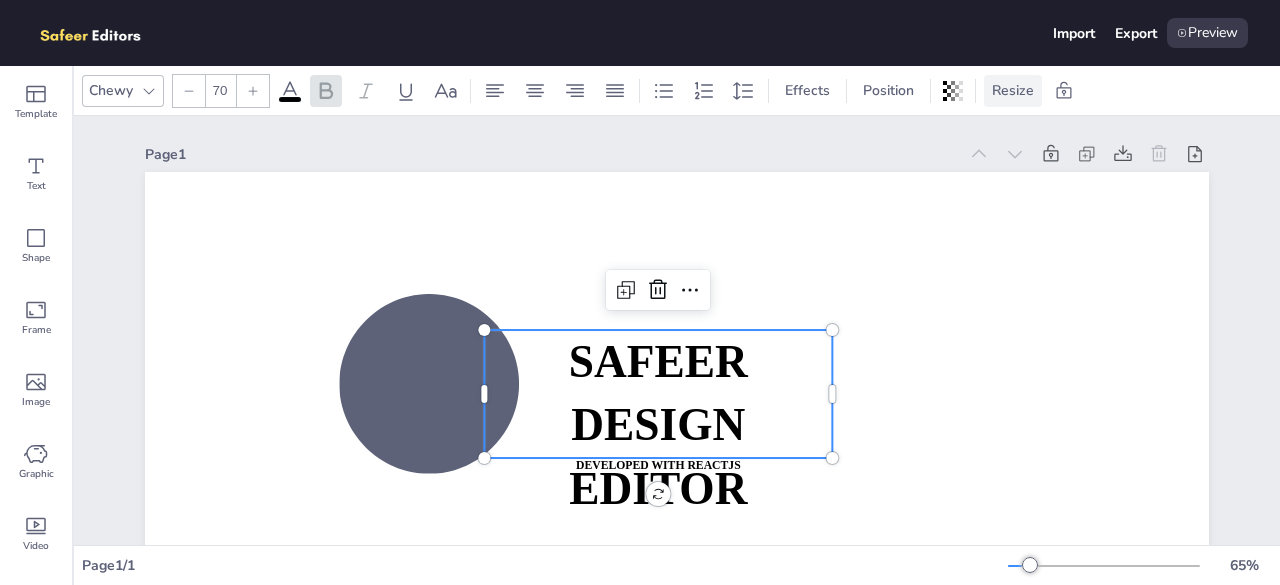 click on "Resize" at bounding box center (1013, 90) 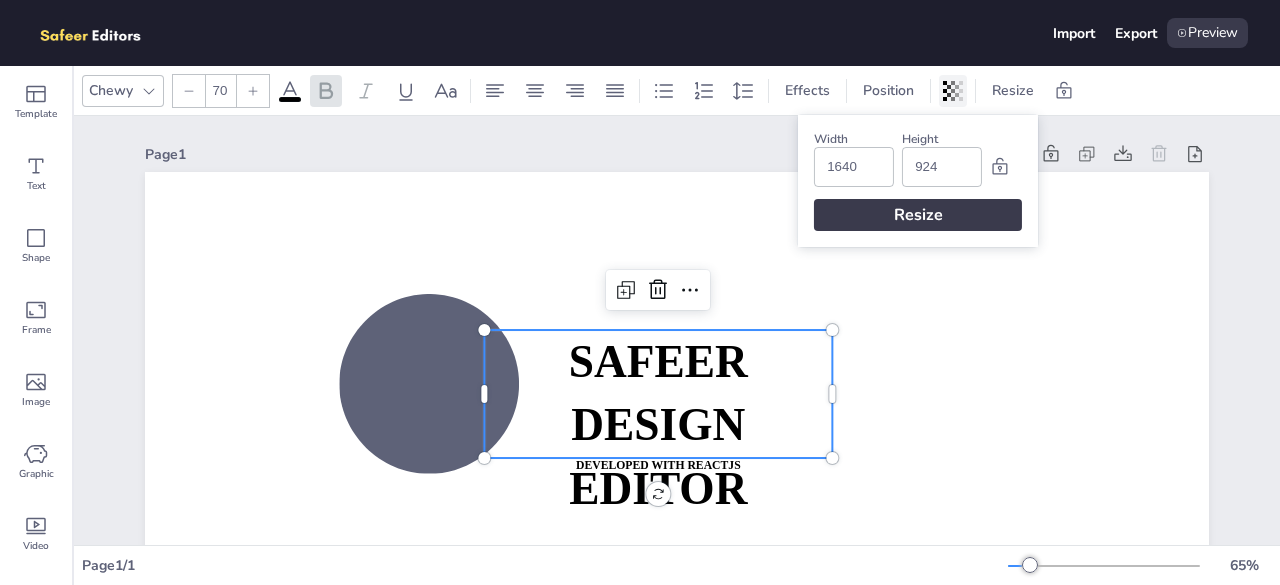 click at bounding box center (953, 91) 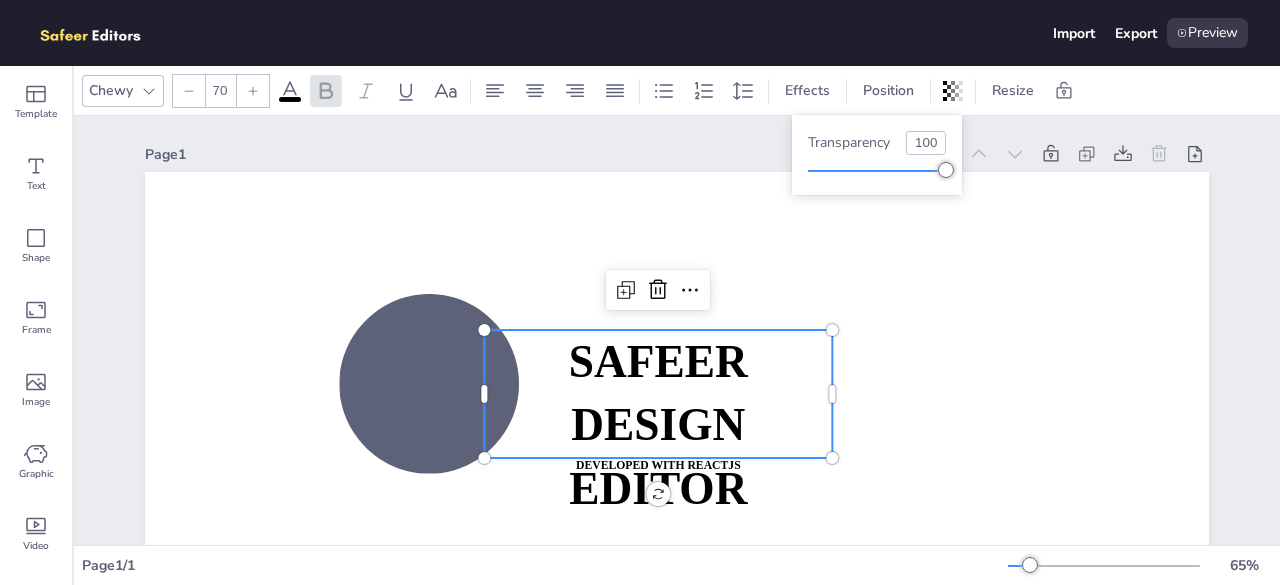click on "Page  1 SAFEER DESIGN EDITOR DEVELOPED WITH REACTJS WHATSAPP: https://wa.me/+923220919697 CONTACT: MSAFEERHUSSAIN@GMAIL.COM Add Page" at bounding box center [677, 481] 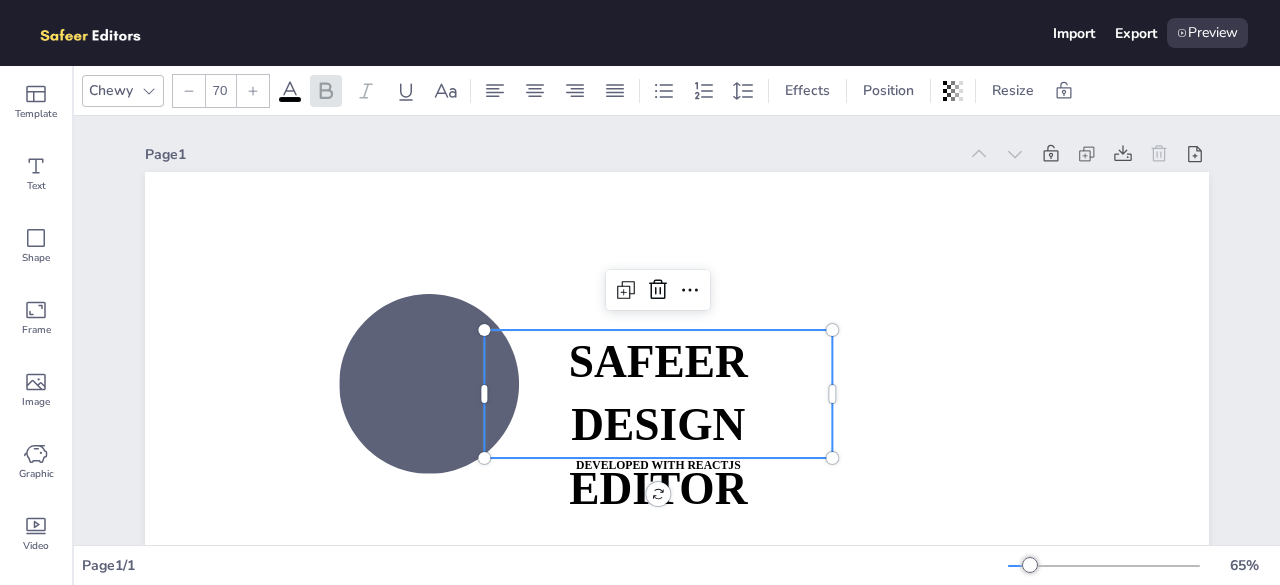 click on "SAFEER" at bounding box center (658, 362) 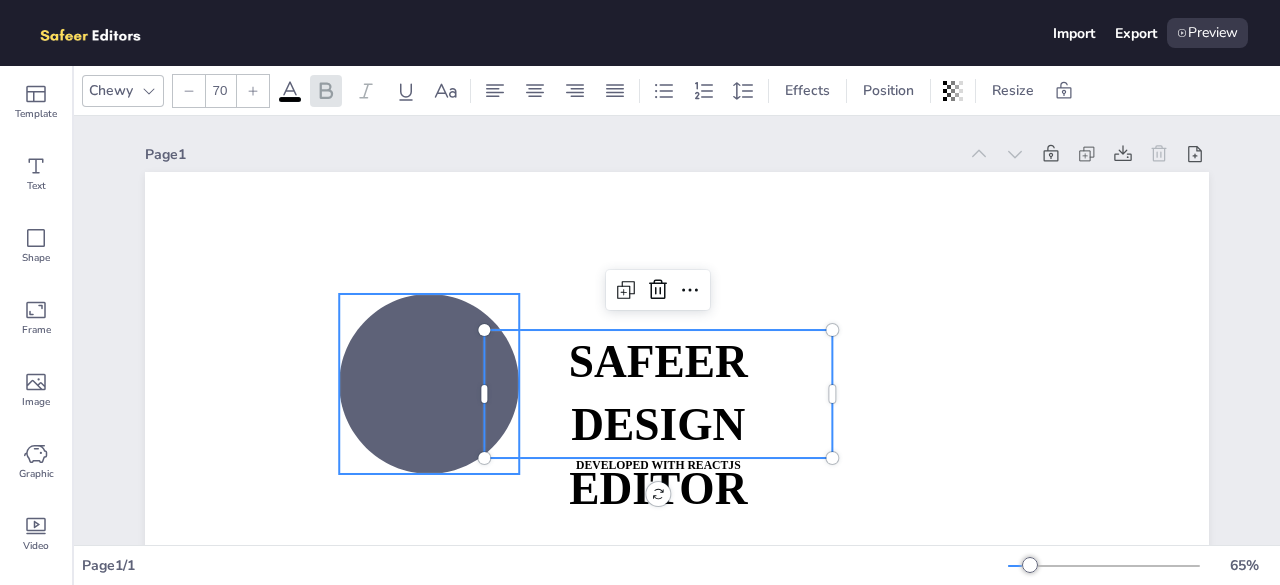 click at bounding box center (429, 384) 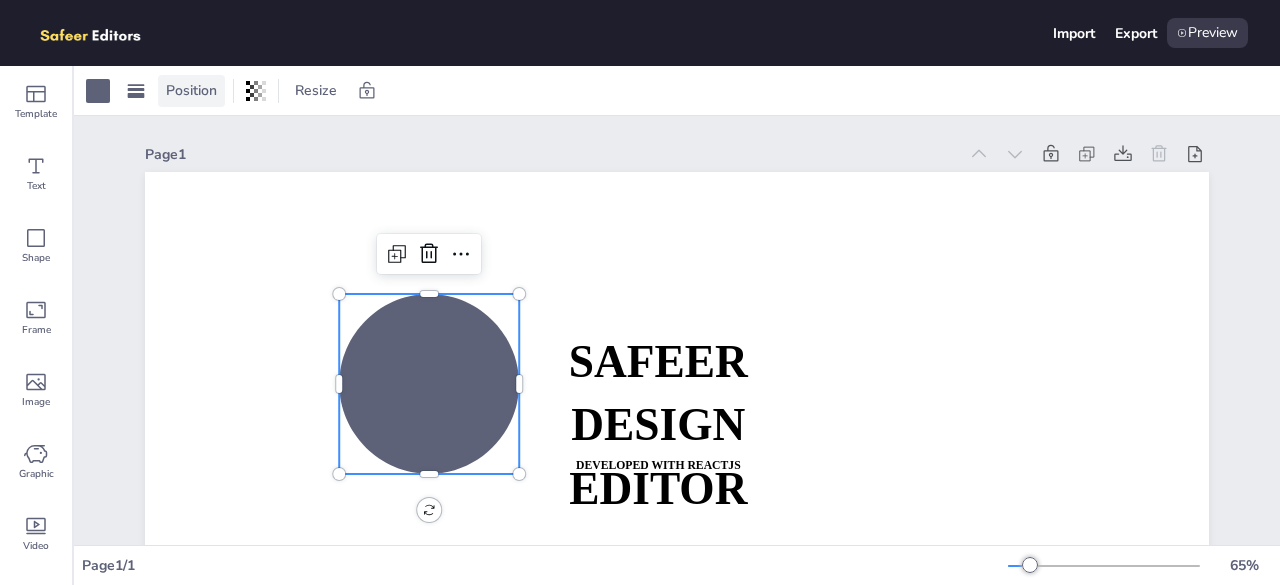 click on "Position" at bounding box center [191, 90] 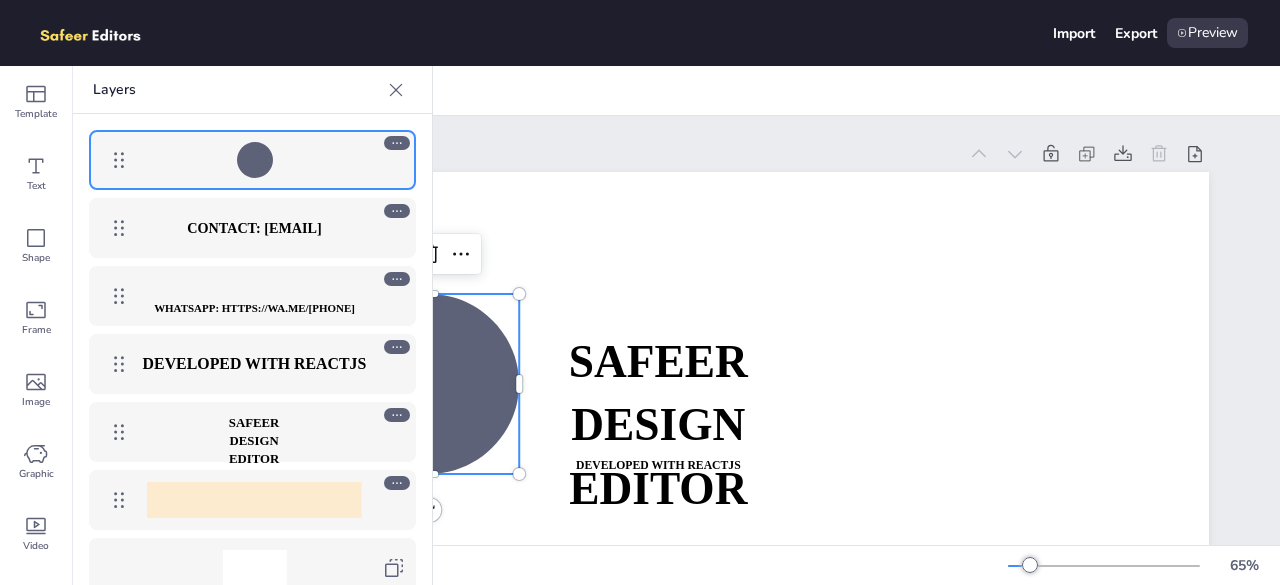 click 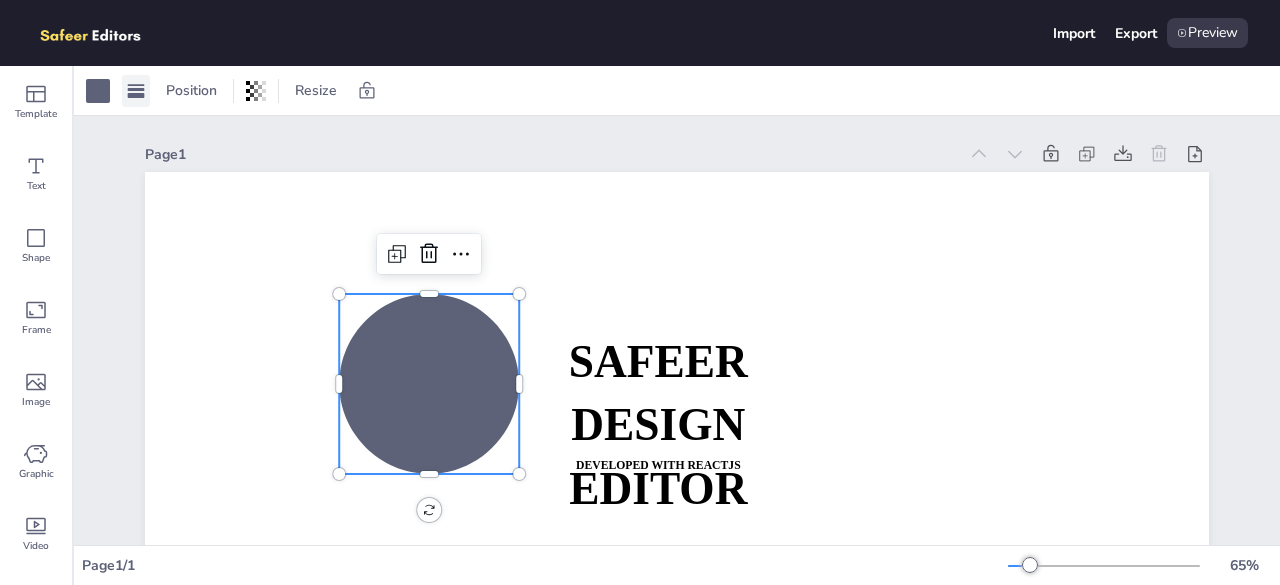 click 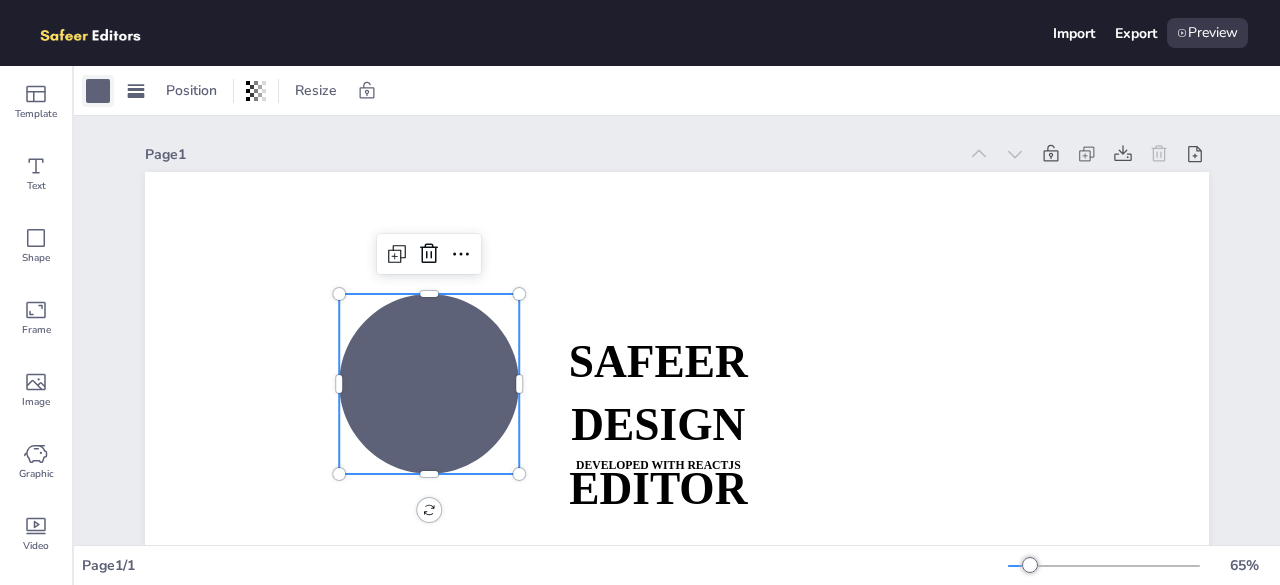 click at bounding box center (98, 91) 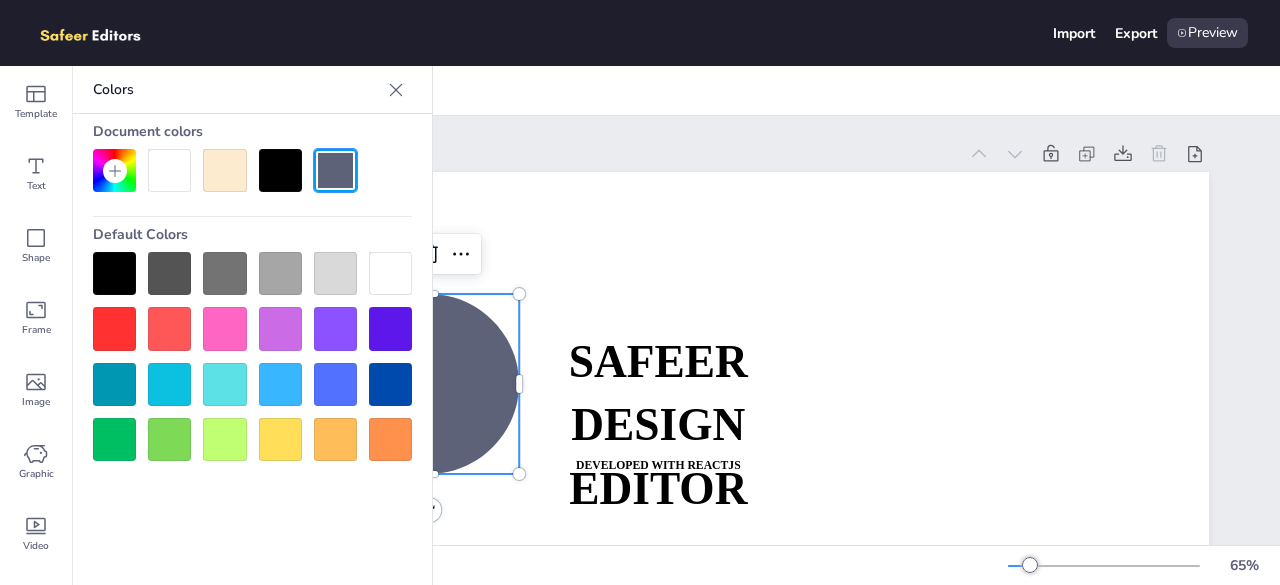 click 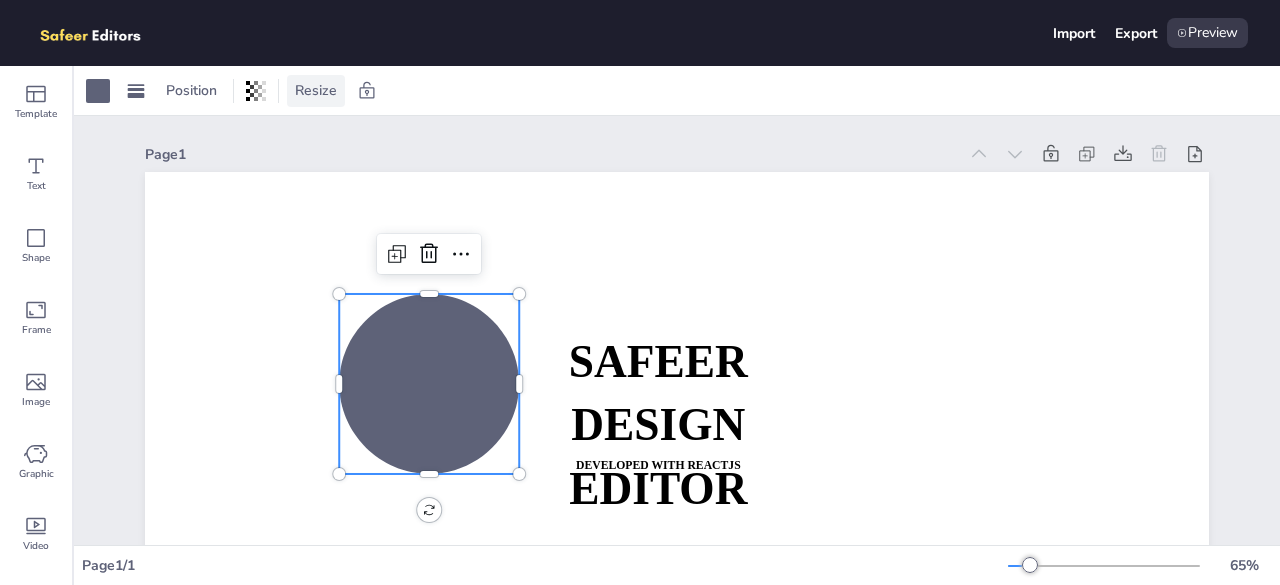 click on "Resize" at bounding box center [316, 90] 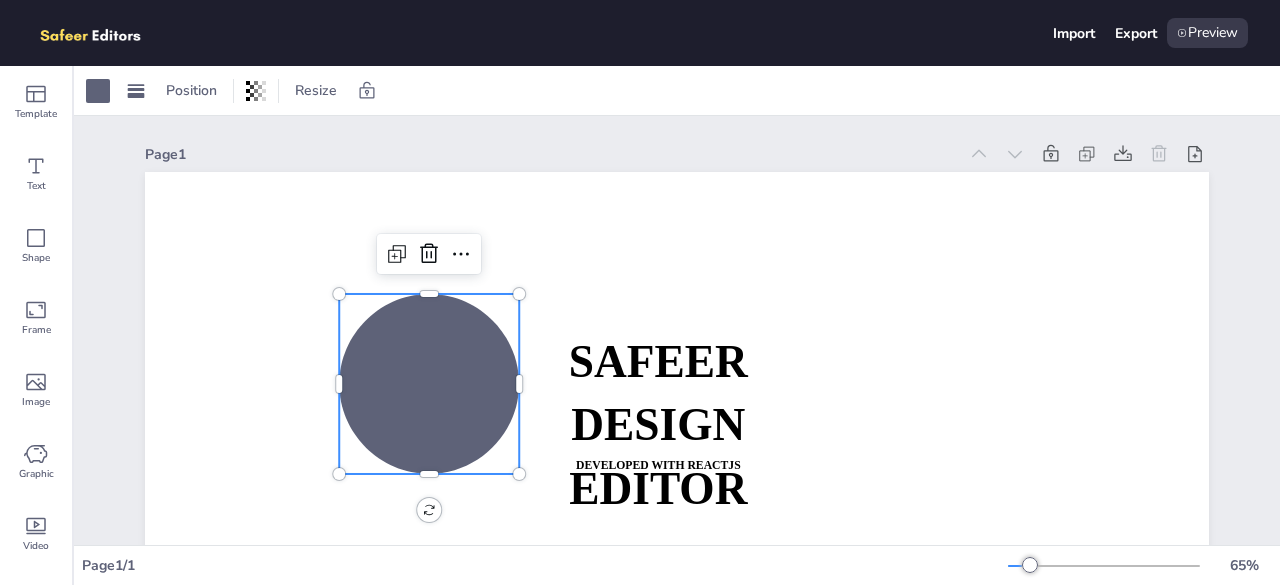 click on "Page  1" at bounding box center (551, 154) 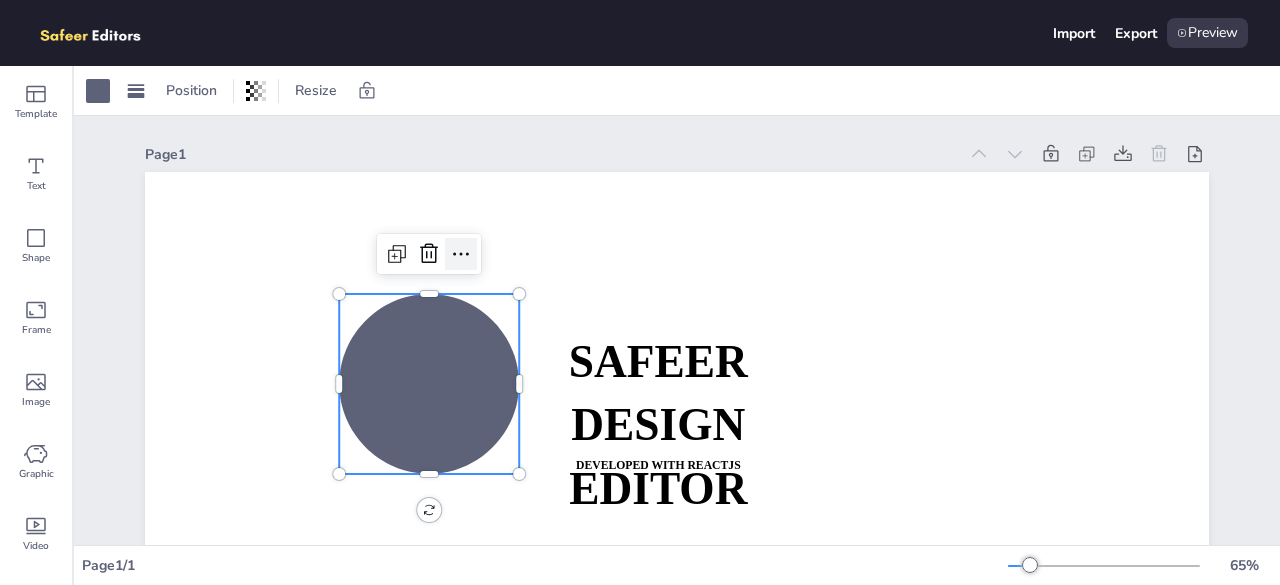 click 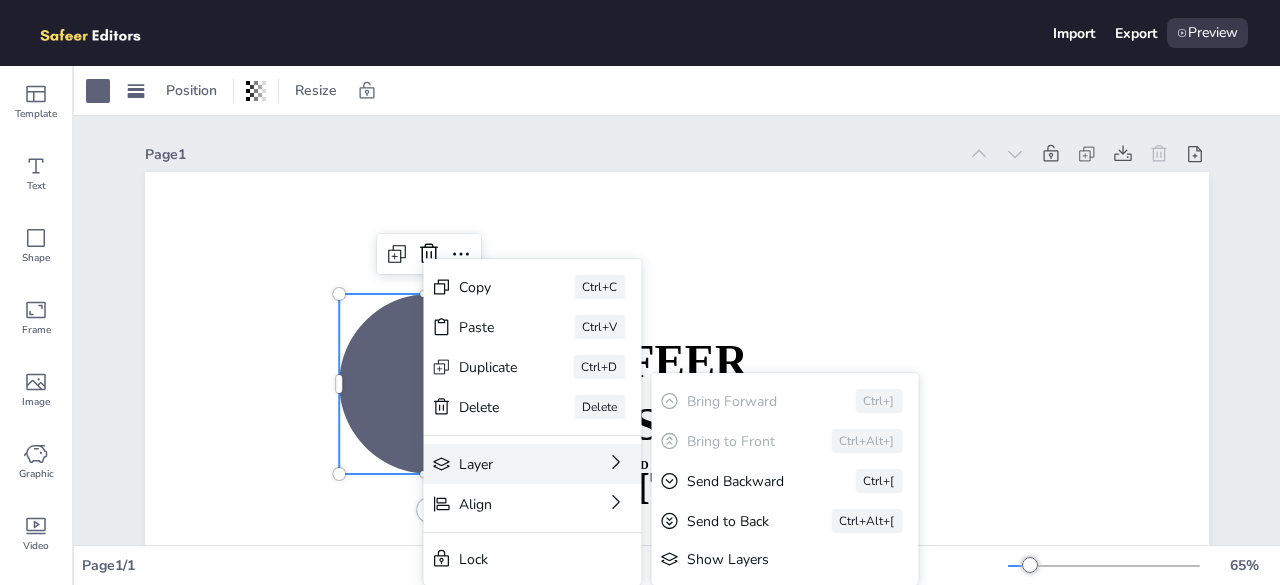 click on "Layer" at bounding box center (504, 464) 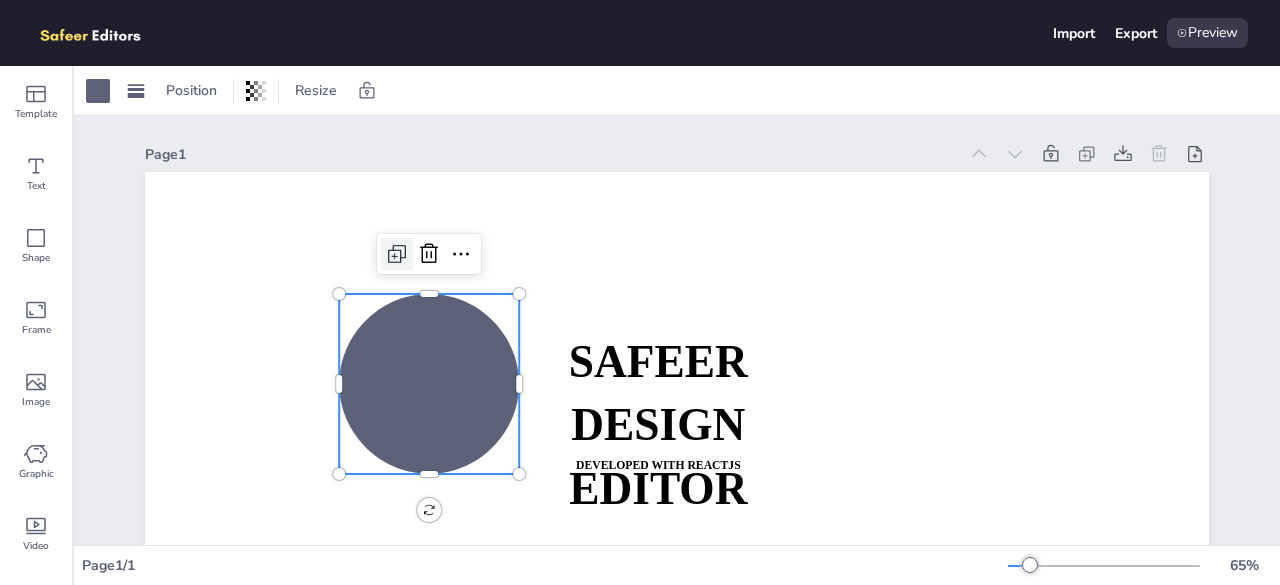 click 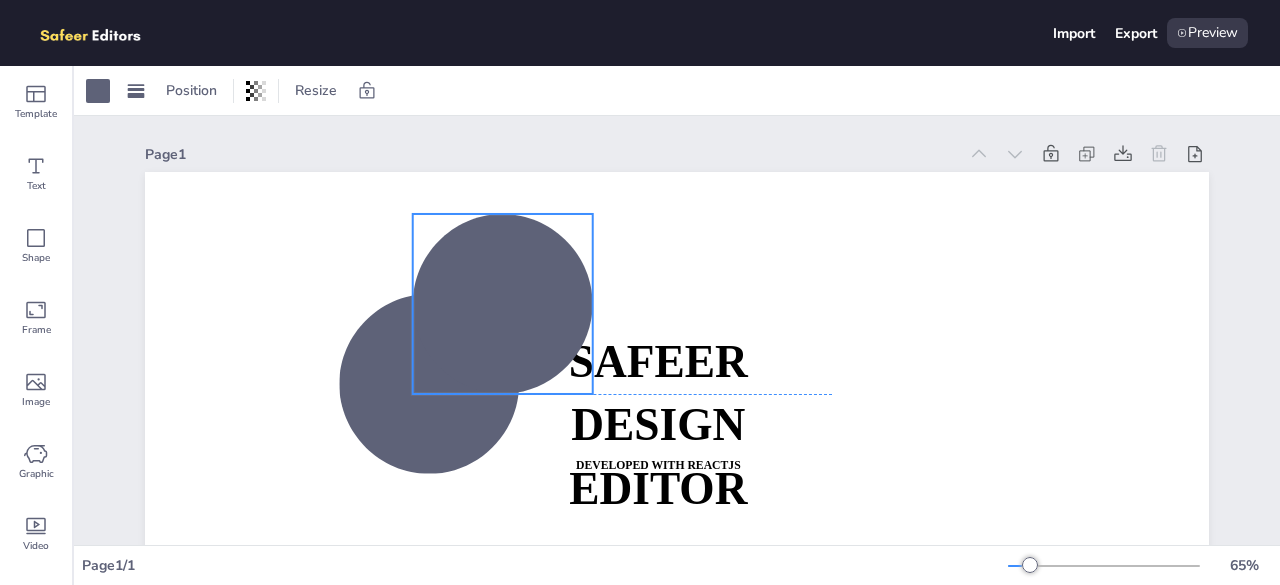 drag, startPoint x: 406, startPoint y: 352, endPoint x: 473, endPoint y: 265, distance: 109.80892 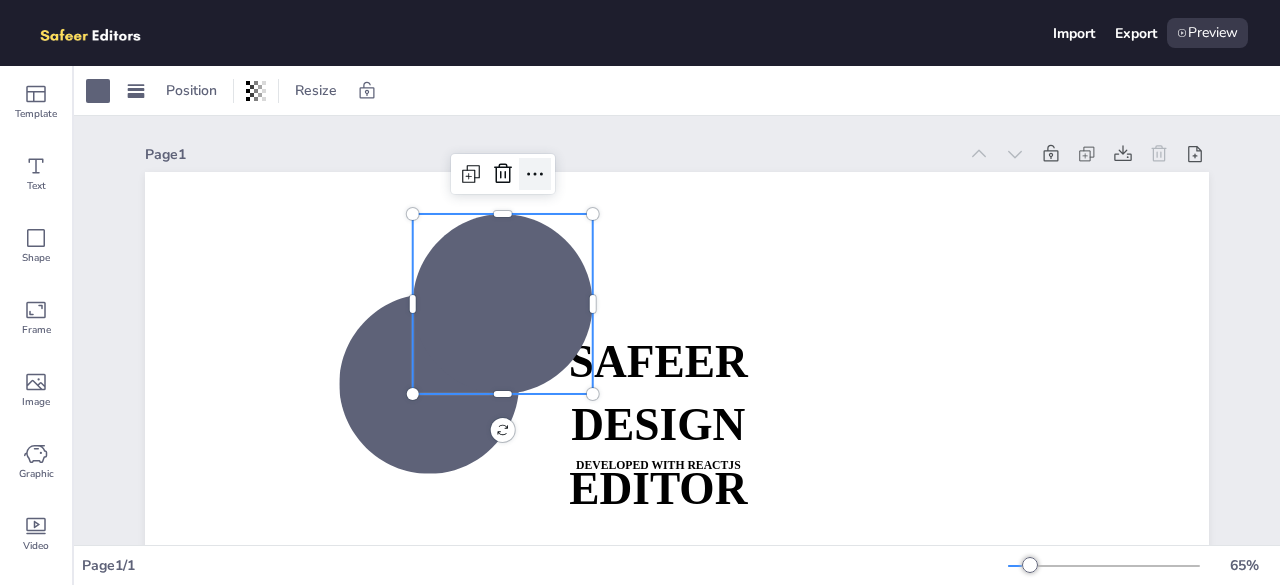click 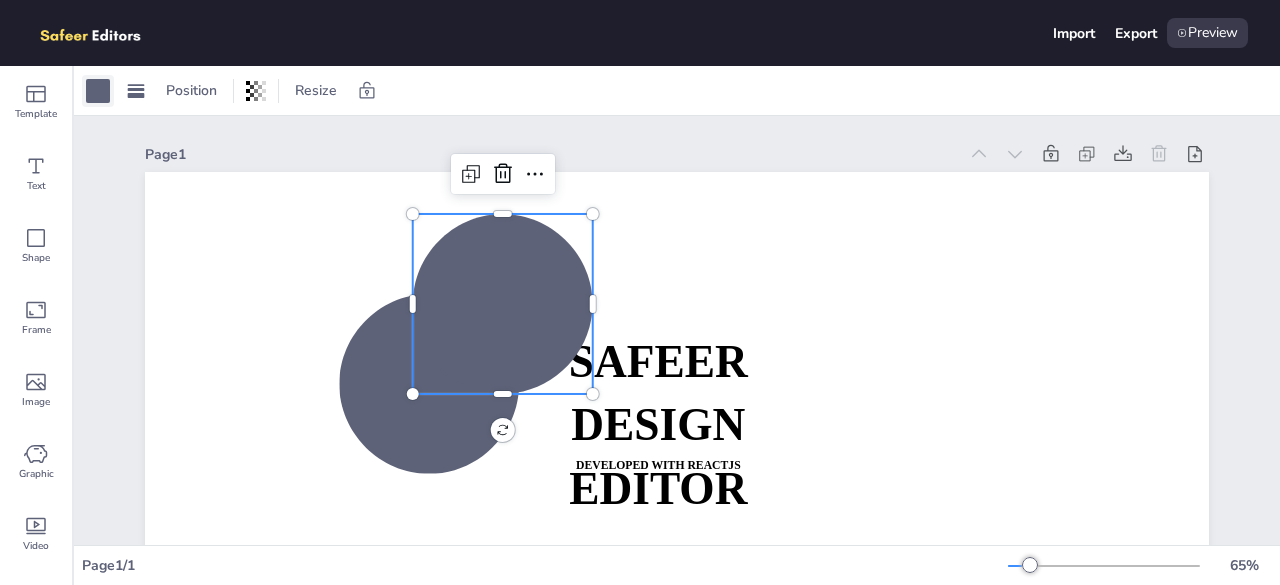 click at bounding box center (98, 91) 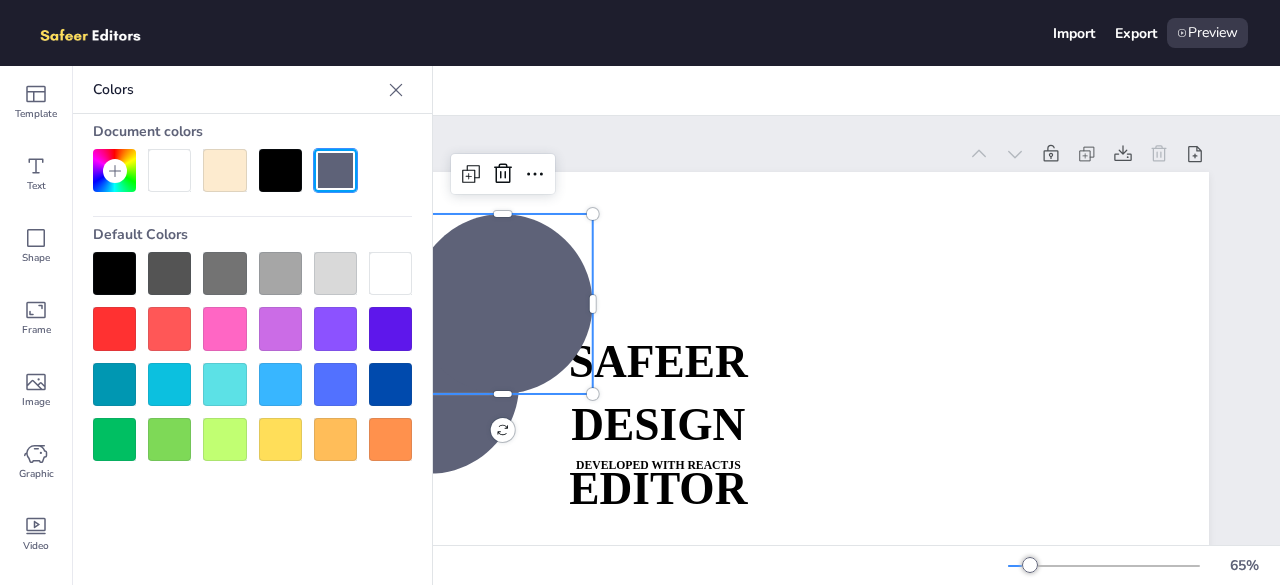 click at bounding box center [114, 328] 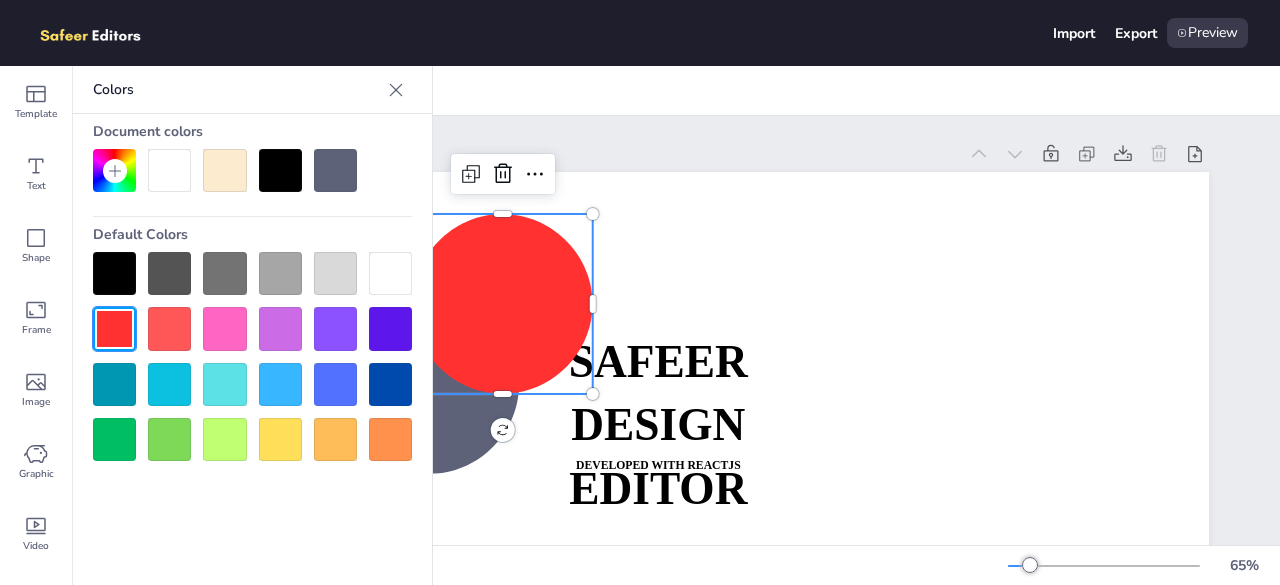 click 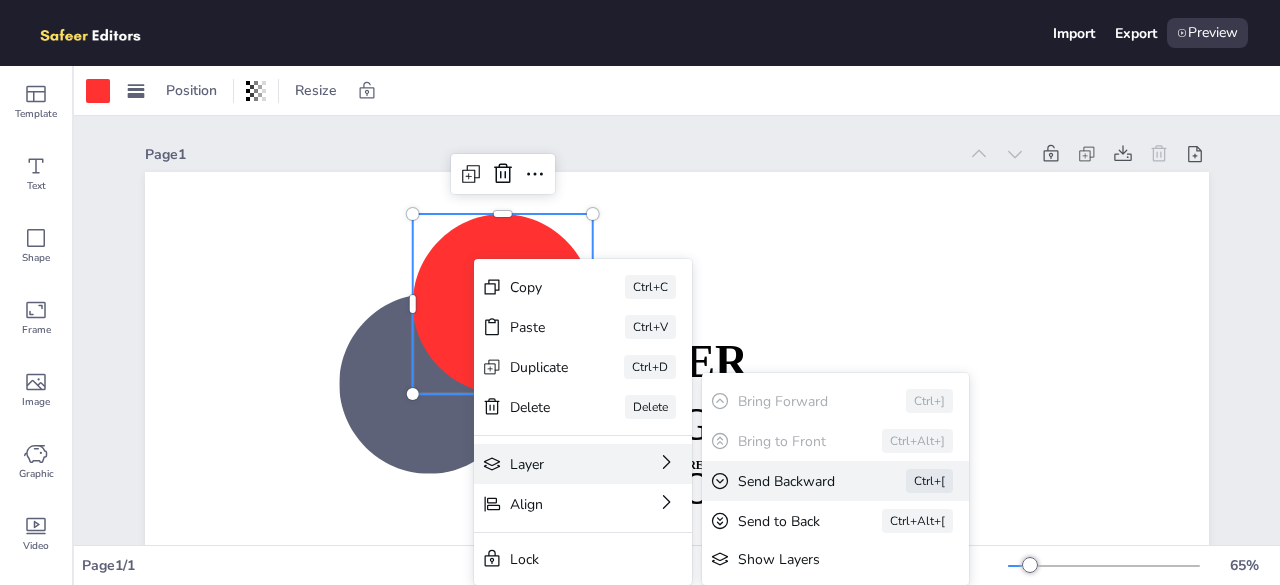 click on "Send Backward" at bounding box center [794, 481] 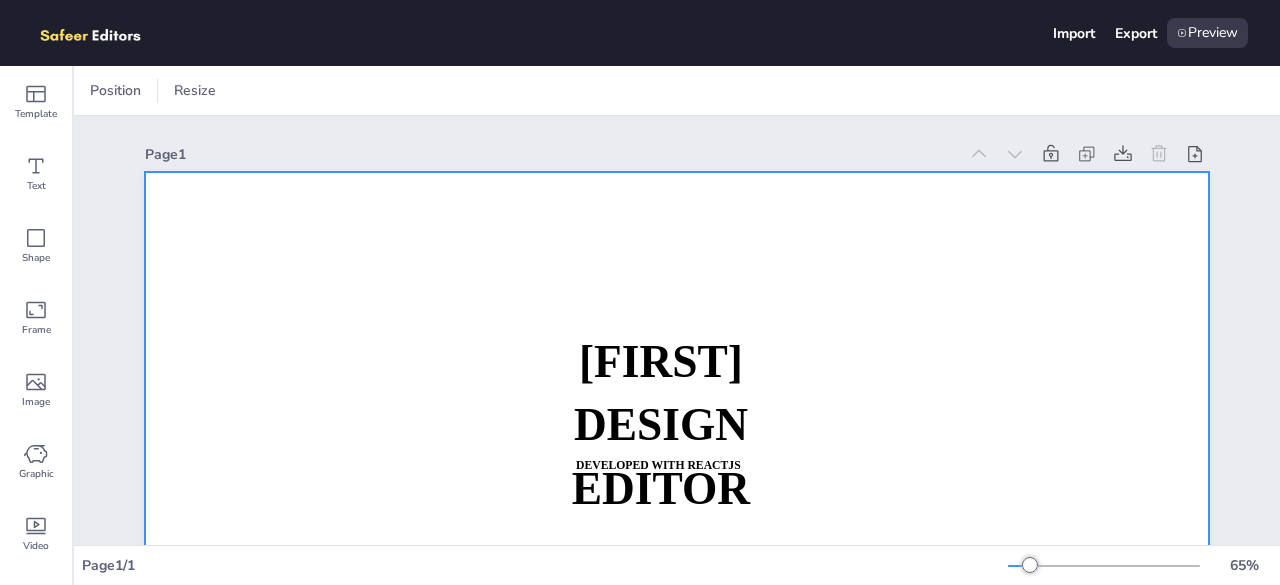 scroll, scrollTop: 0, scrollLeft: 0, axis: both 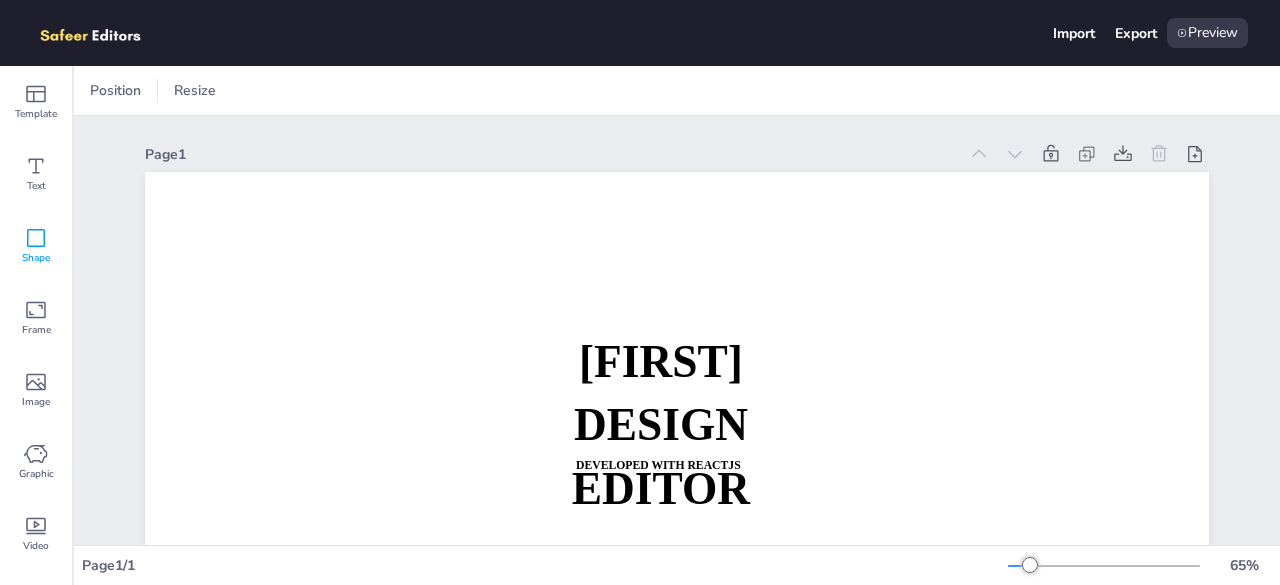click 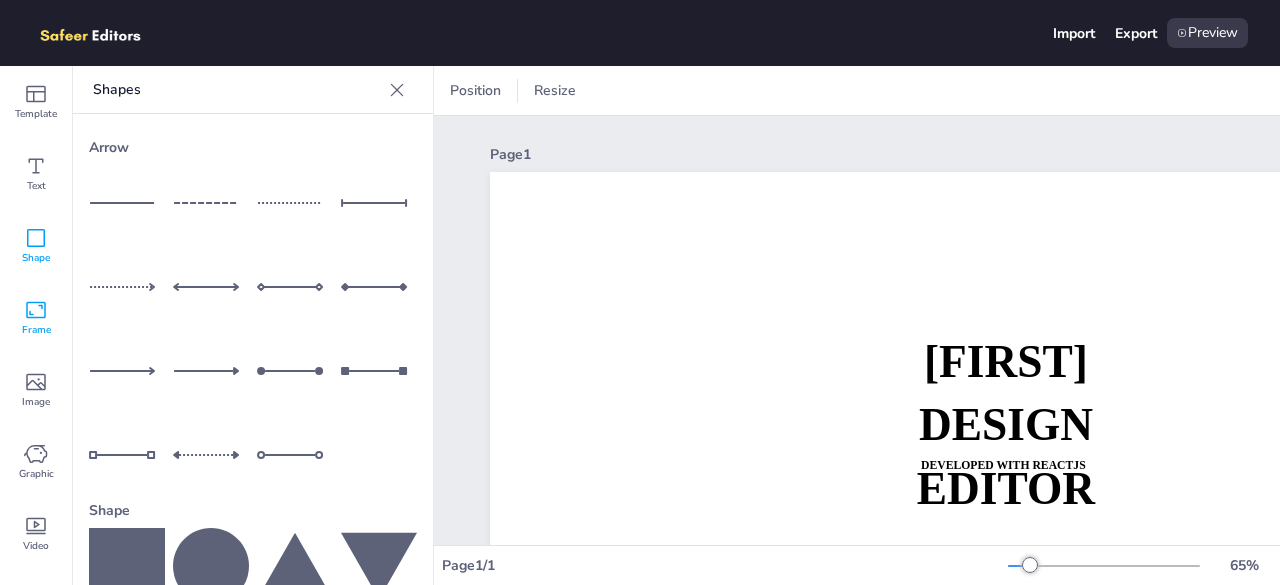 click on "Frame" at bounding box center [36, 330] 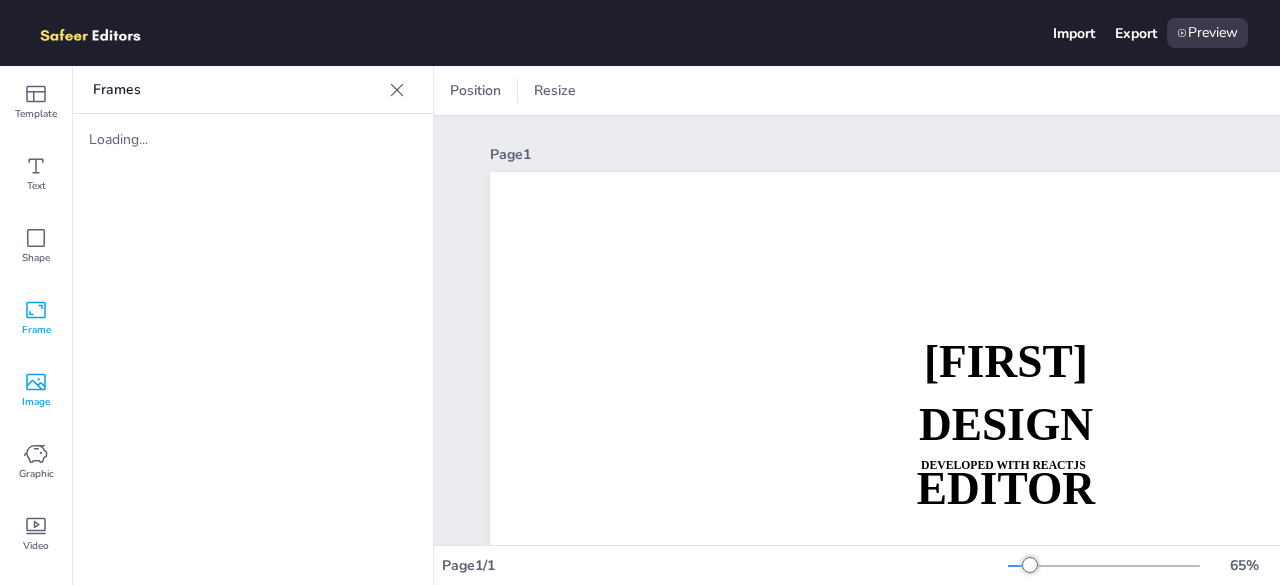 click on "Image" at bounding box center [36, 402] 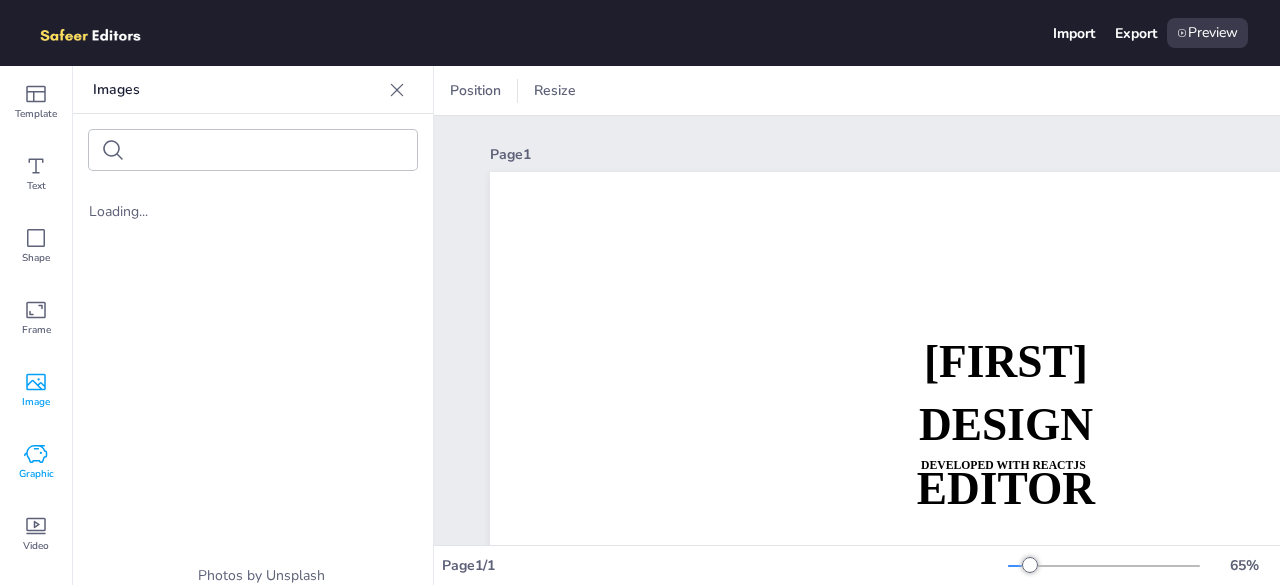 click 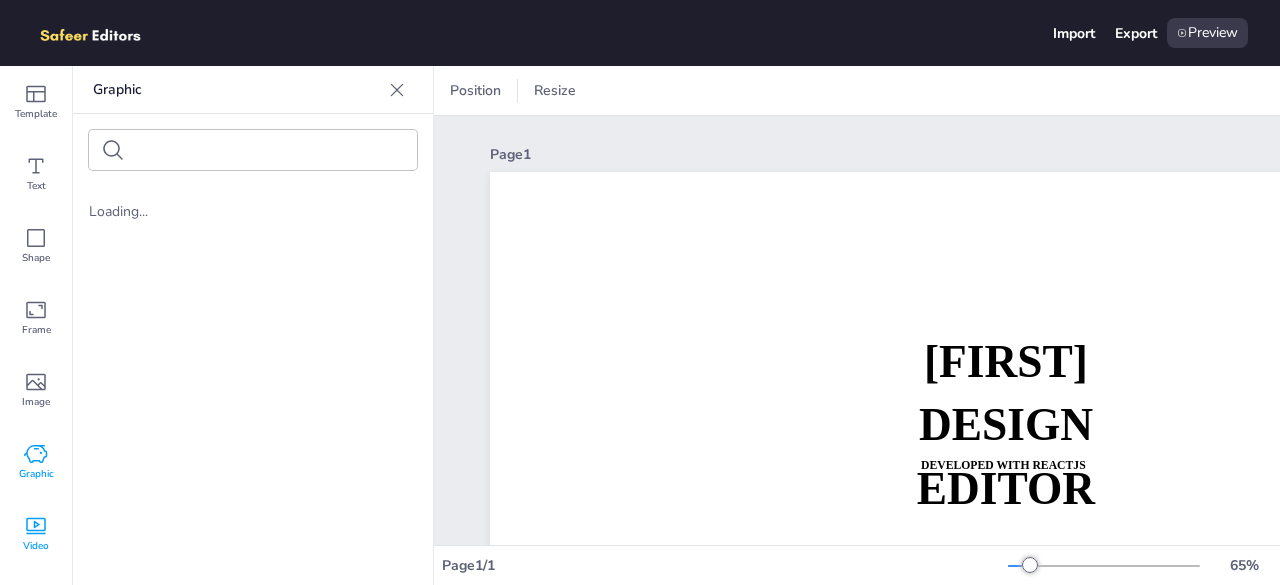 click on "Video" at bounding box center [36, 546] 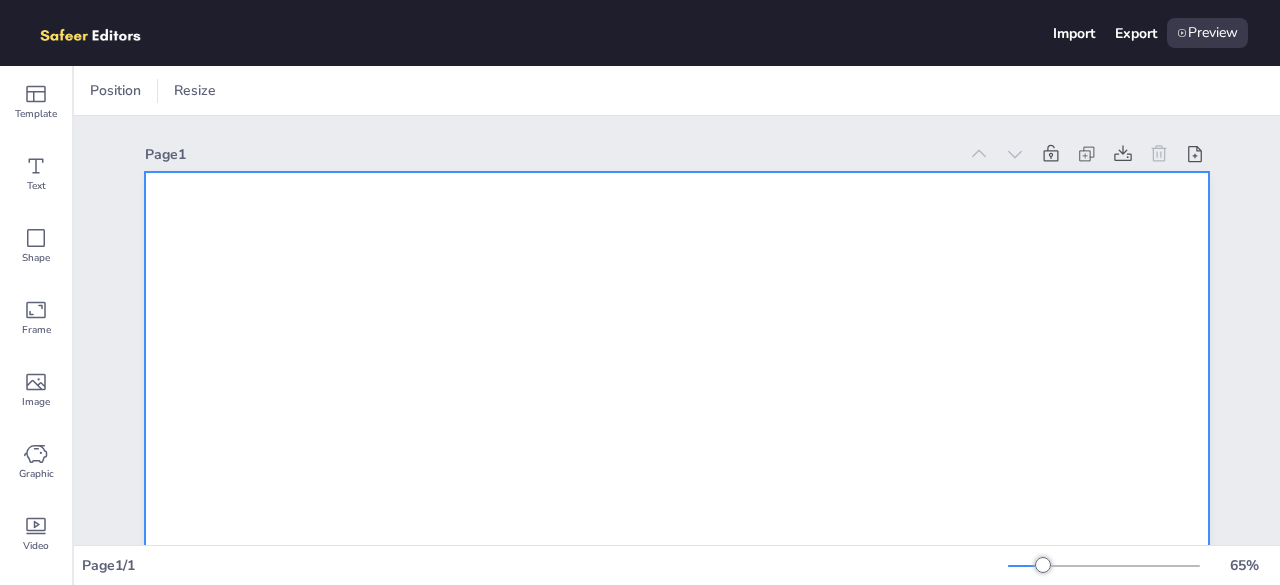 scroll, scrollTop: 0, scrollLeft: 0, axis: both 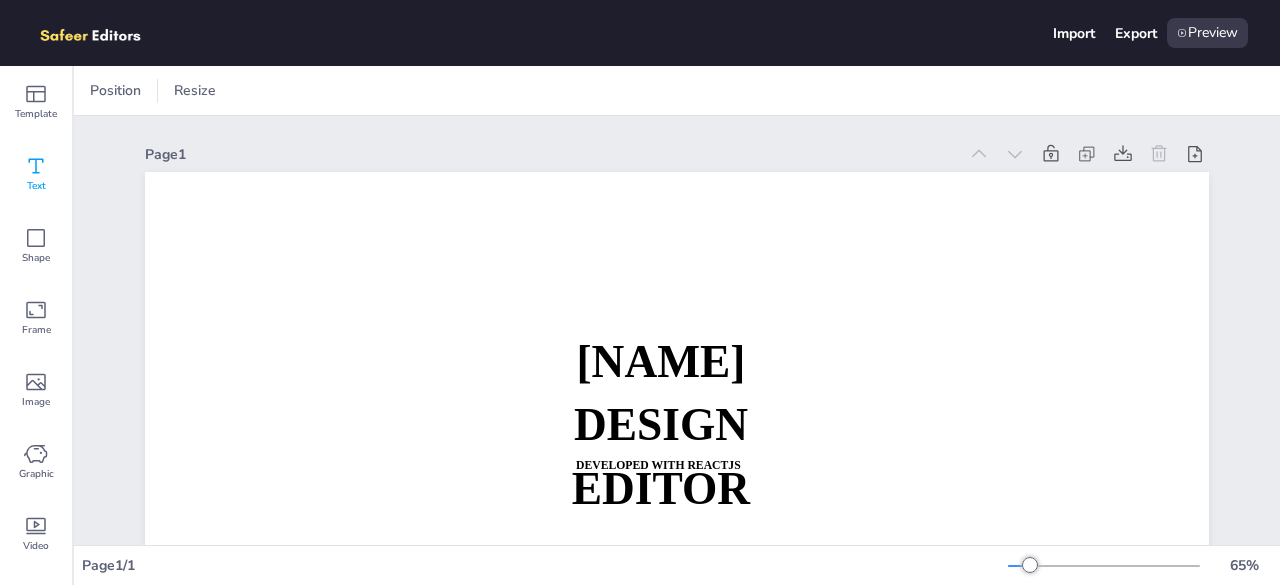 click 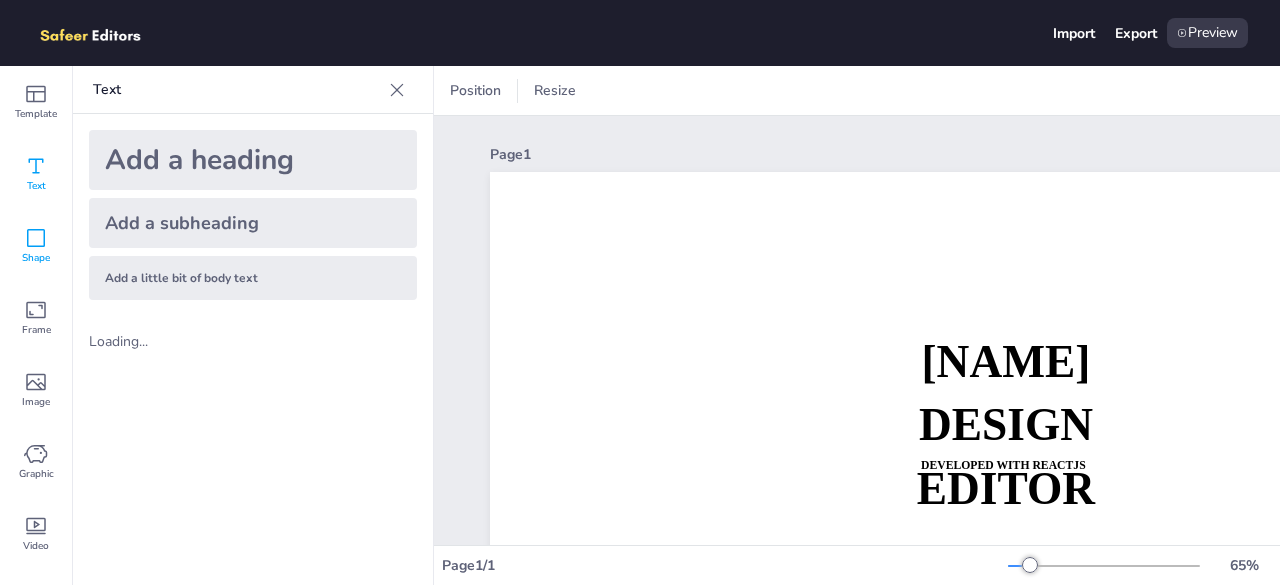 click on "Shape" at bounding box center (36, 258) 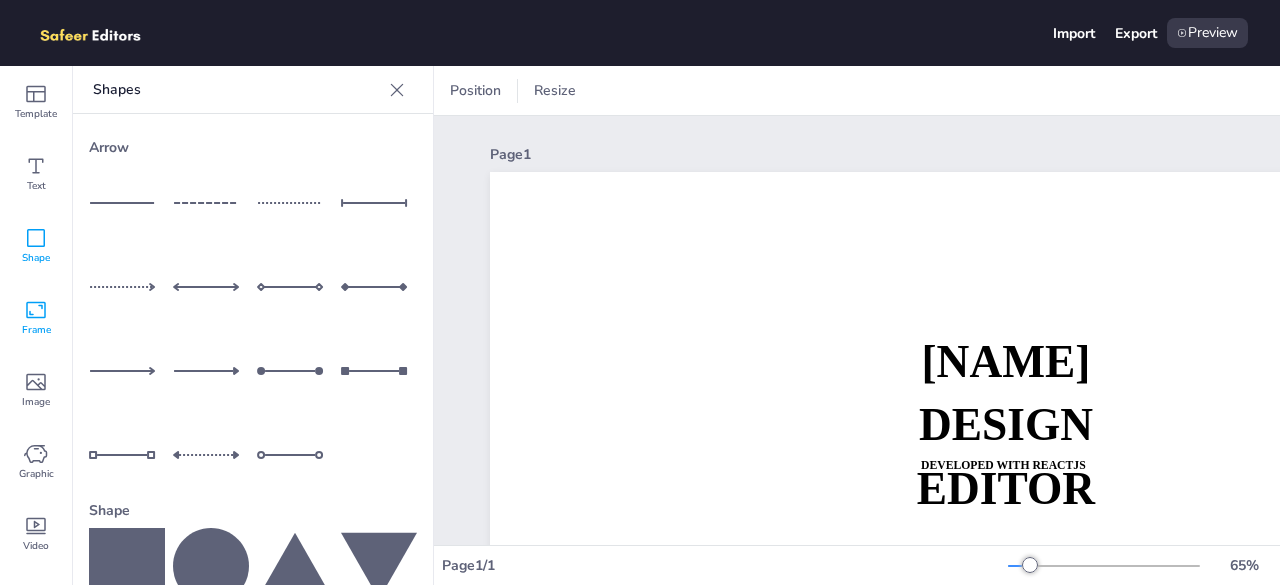 click on "Frame" at bounding box center (36, 330) 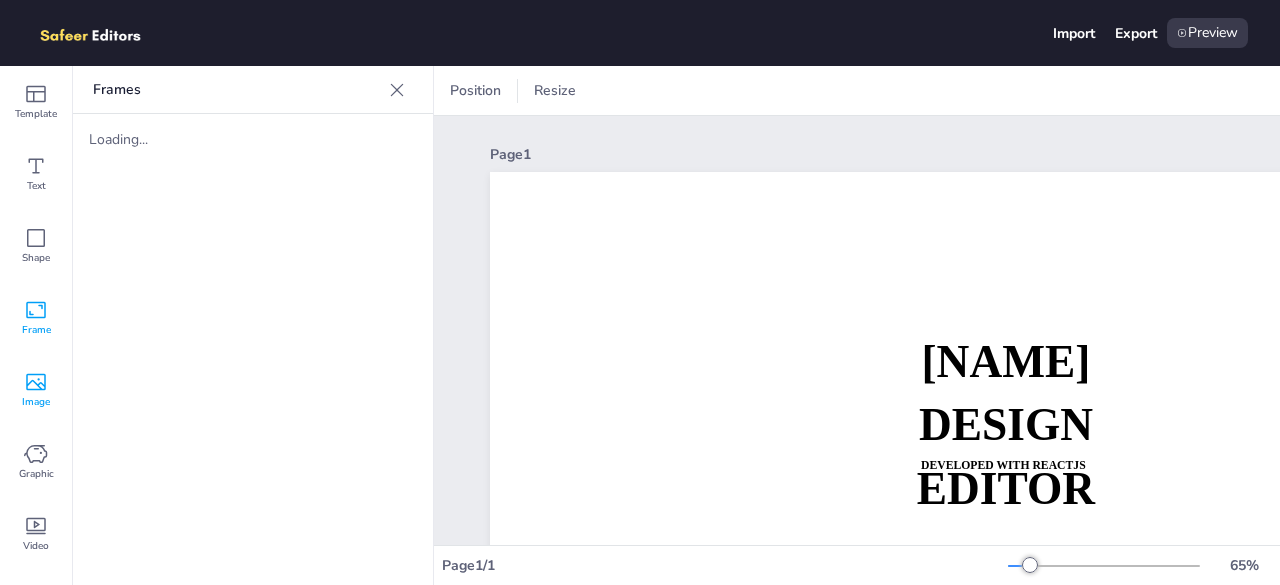 click on "Image" at bounding box center [36, 402] 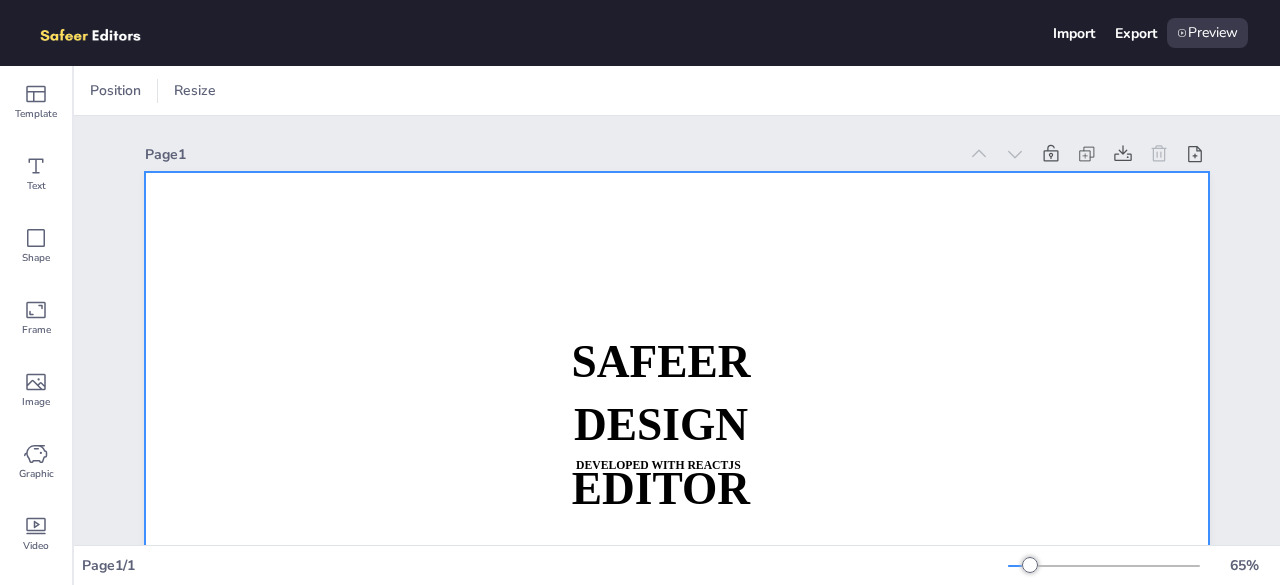 scroll, scrollTop: 0, scrollLeft: 0, axis: both 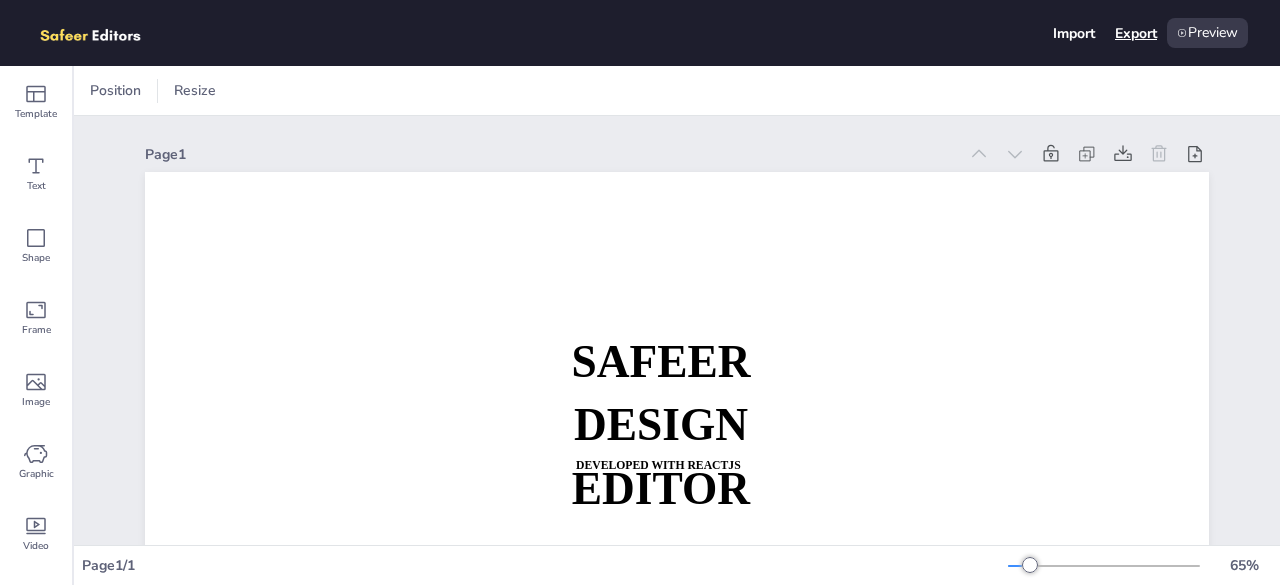 click on "Export" at bounding box center [1136, 33] 